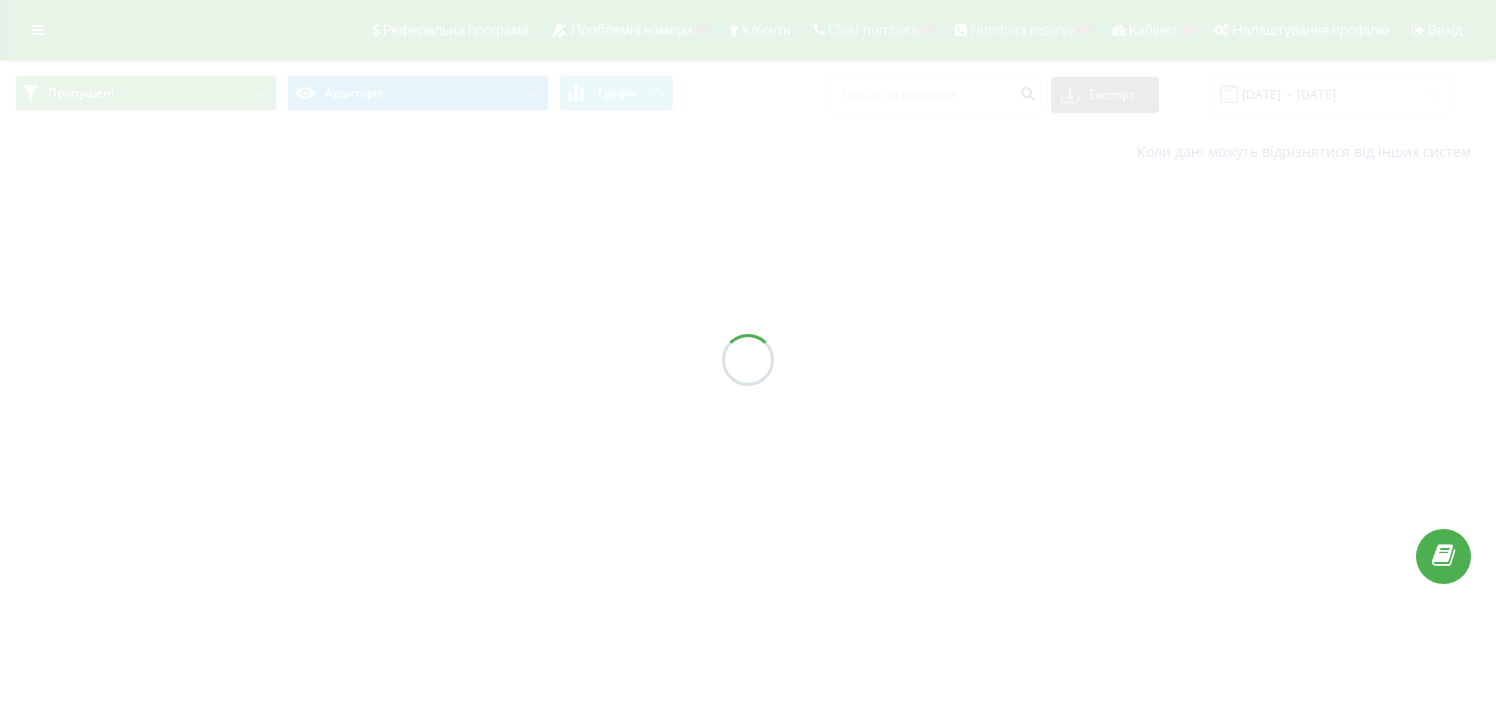 scroll, scrollTop: 0, scrollLeft: 0, axis: both 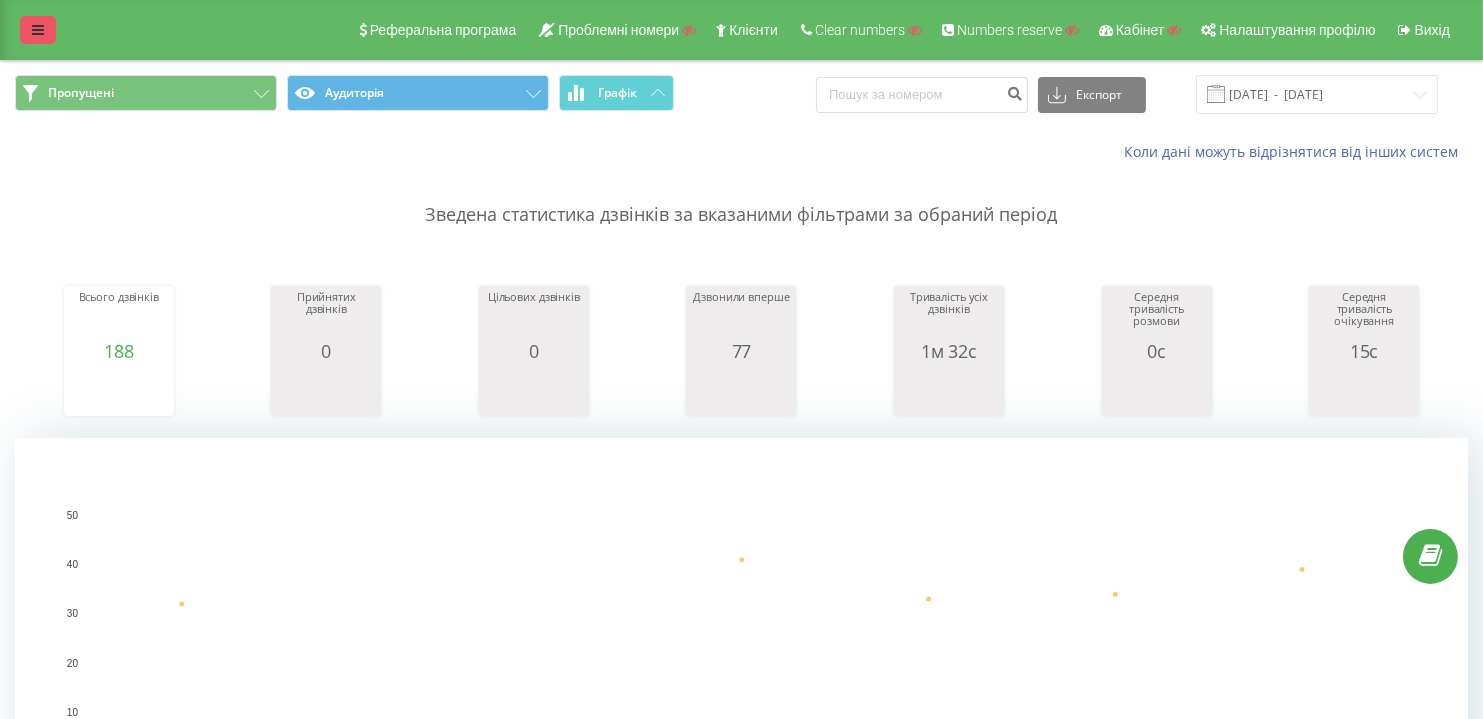 click at bounding box center (38, 30) 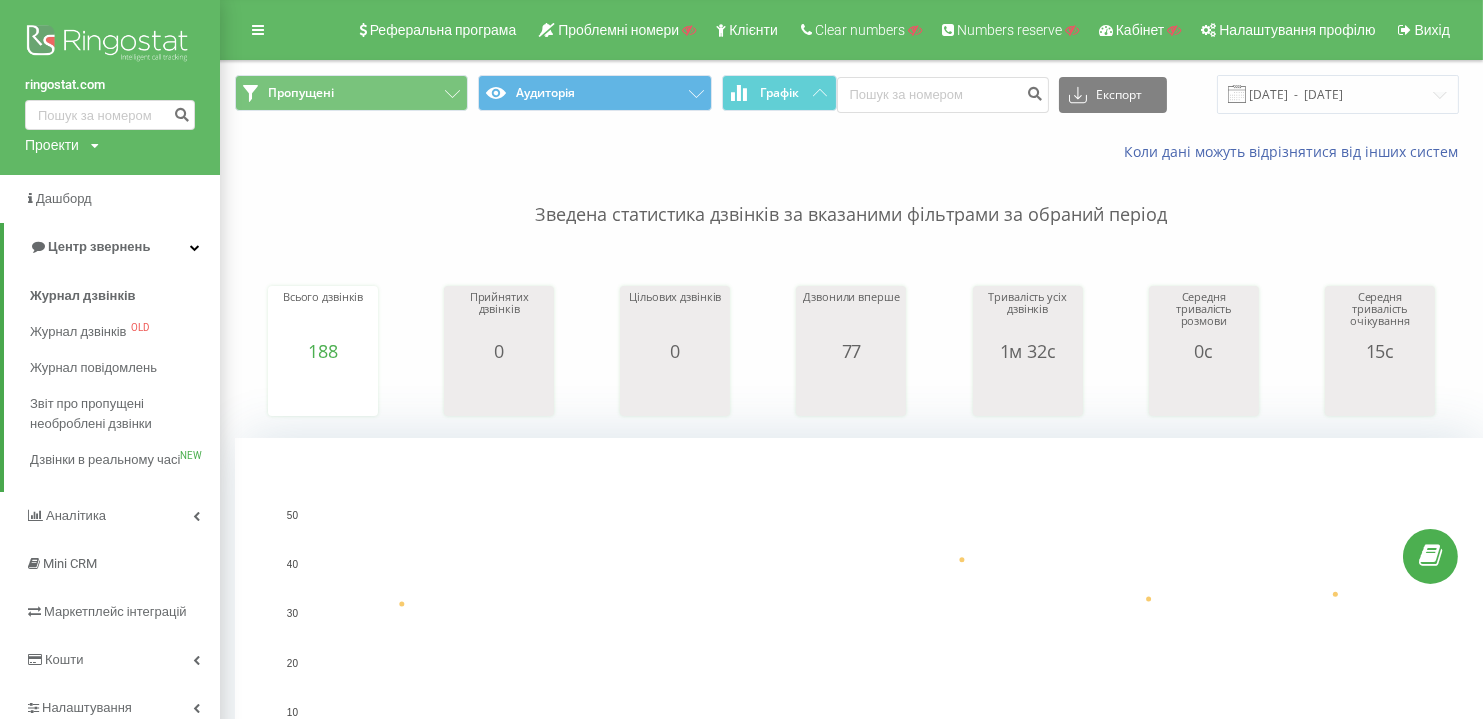 click on "Проекти" at bounding box center (52, 145) 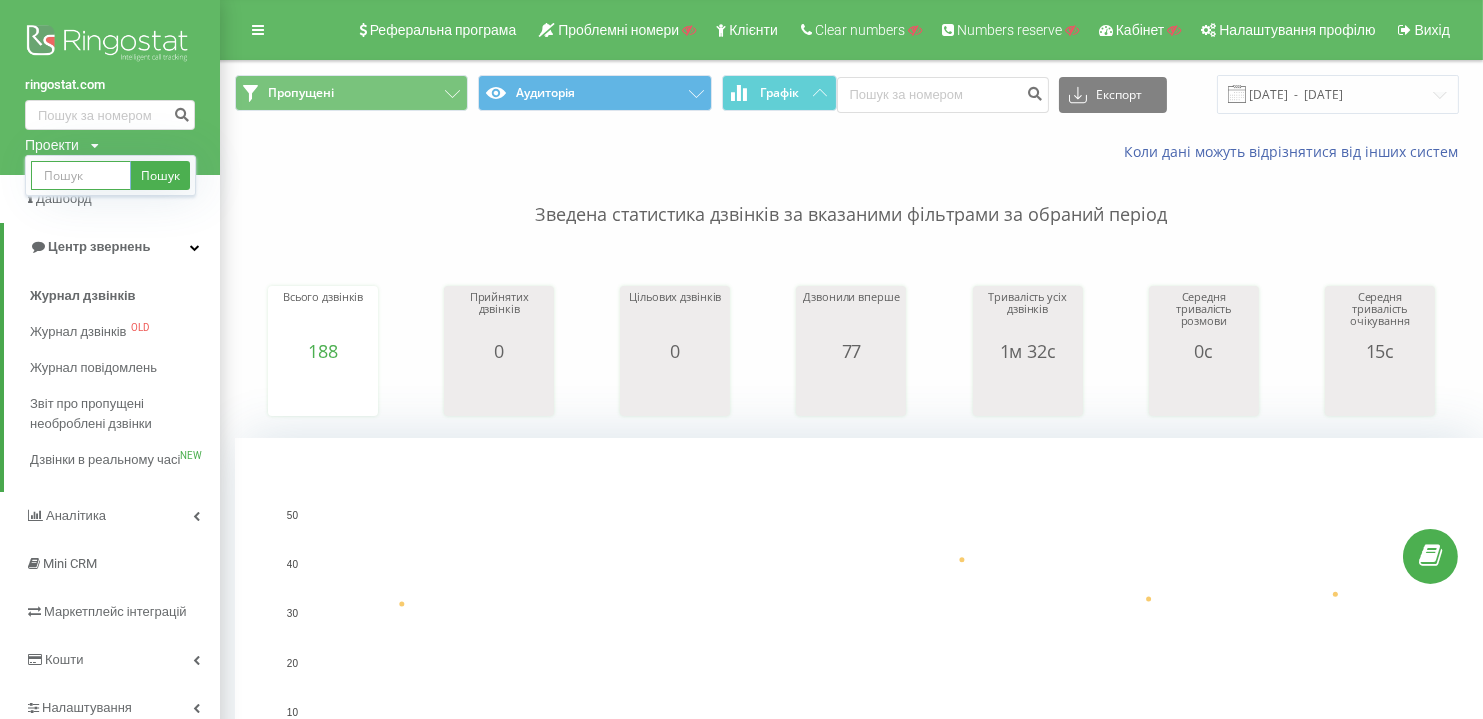 click at bounding box center (81, 175) 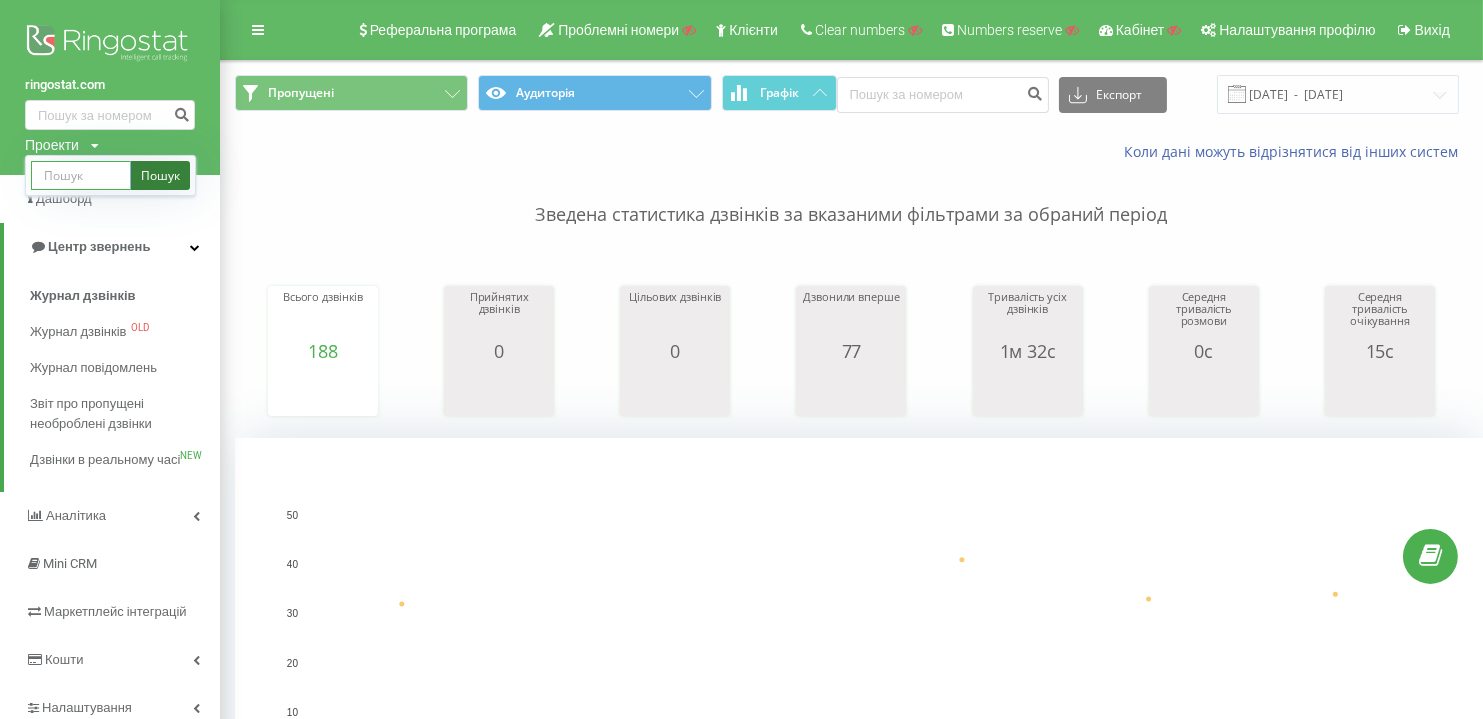 paste on "katasnky@gmail.com" 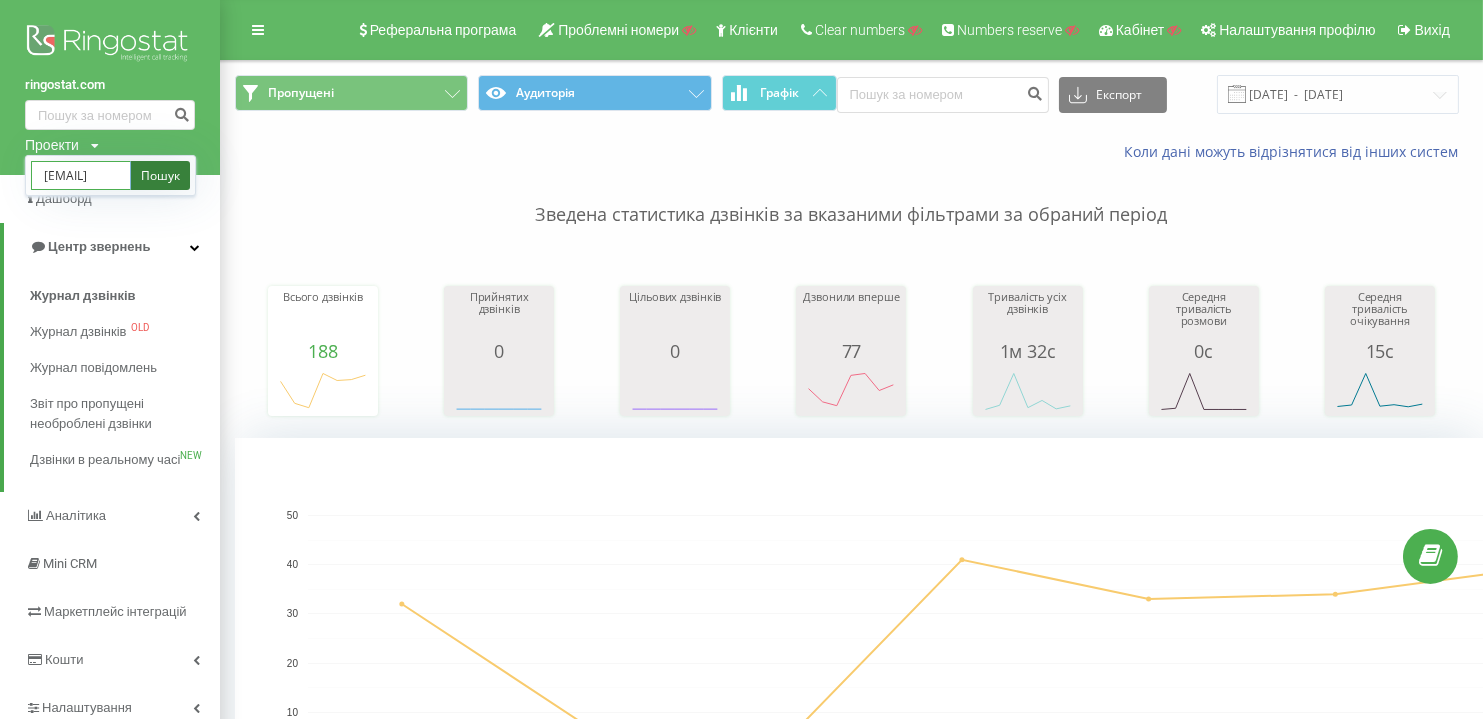 scroll, scrollTop: 0, scrollLeft: 42, axis: horizontal 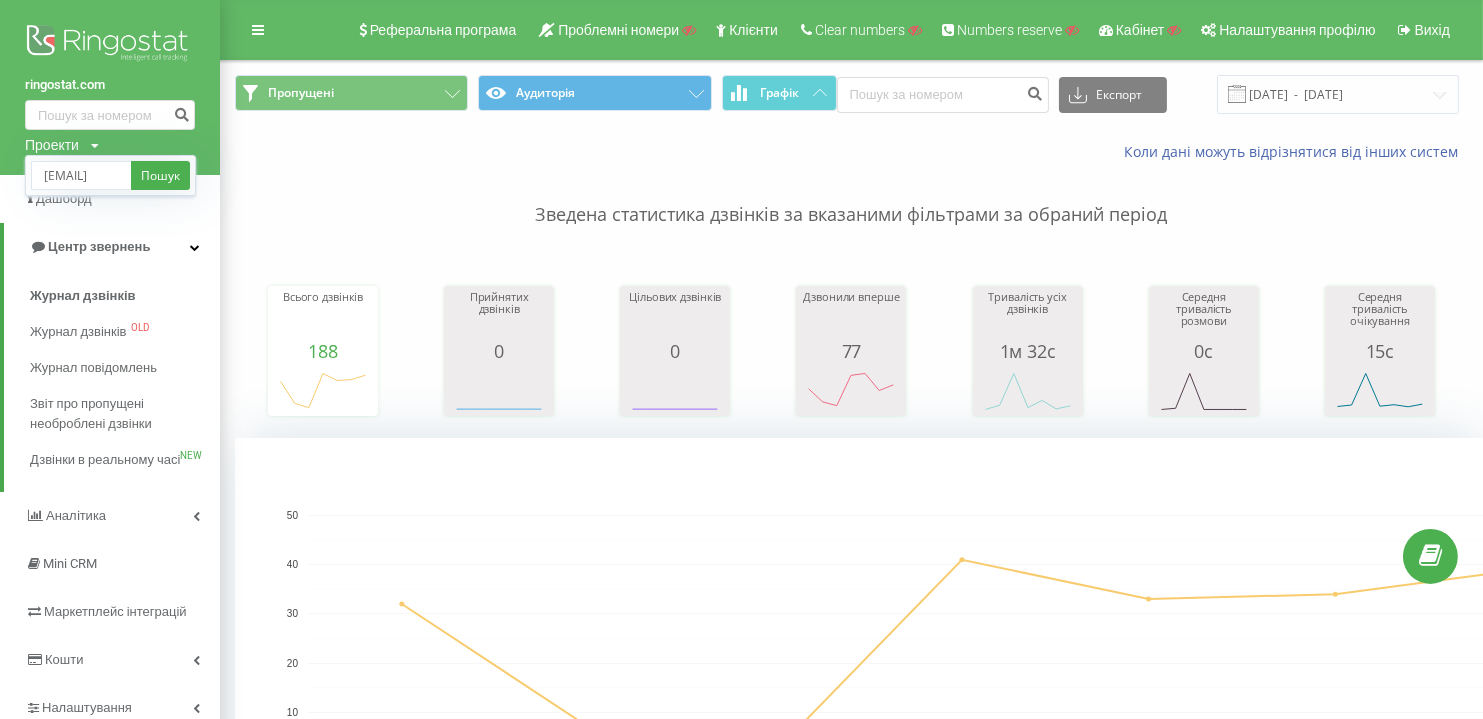 click on "Зведена статистика дзвінків за вказаними фільтрами за обраний період" at bounding box center (851, 195) 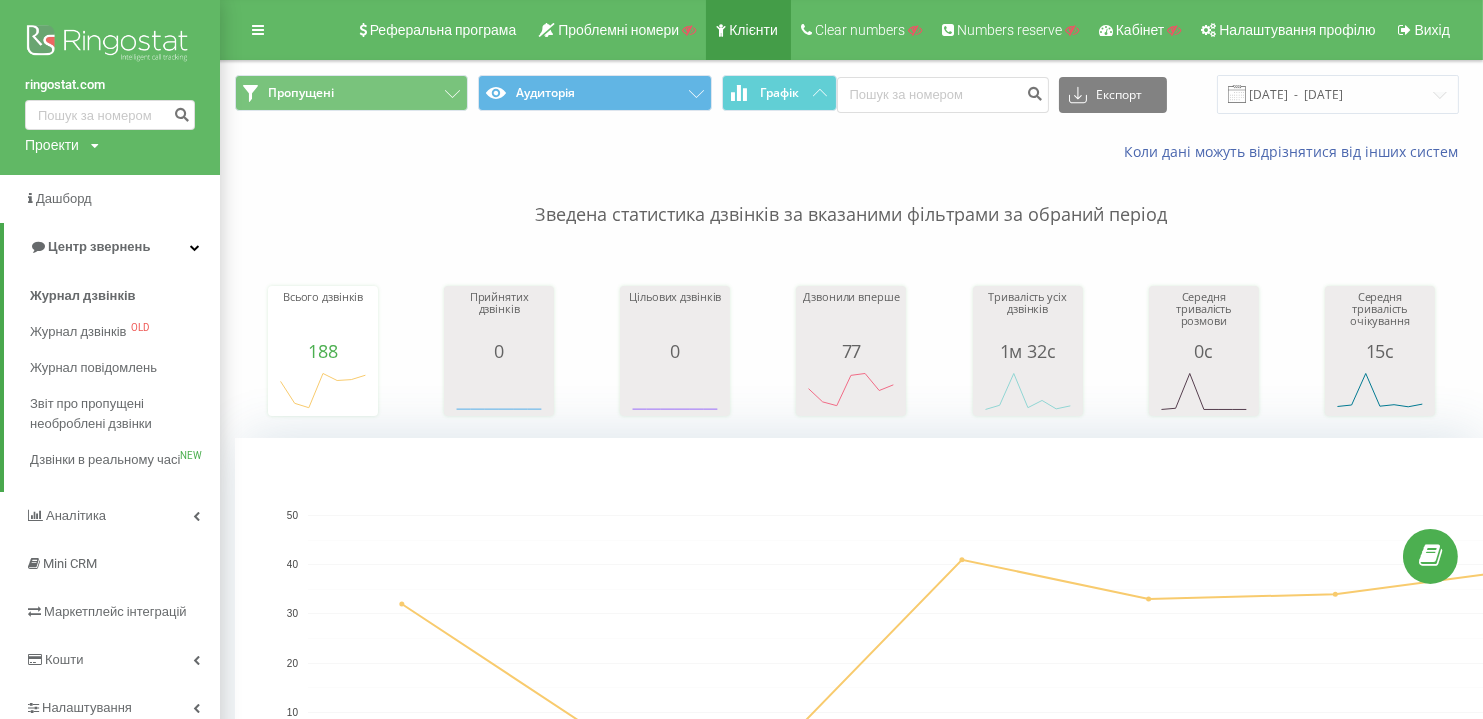click on "Клієнти" at bounding box center [753, 30] 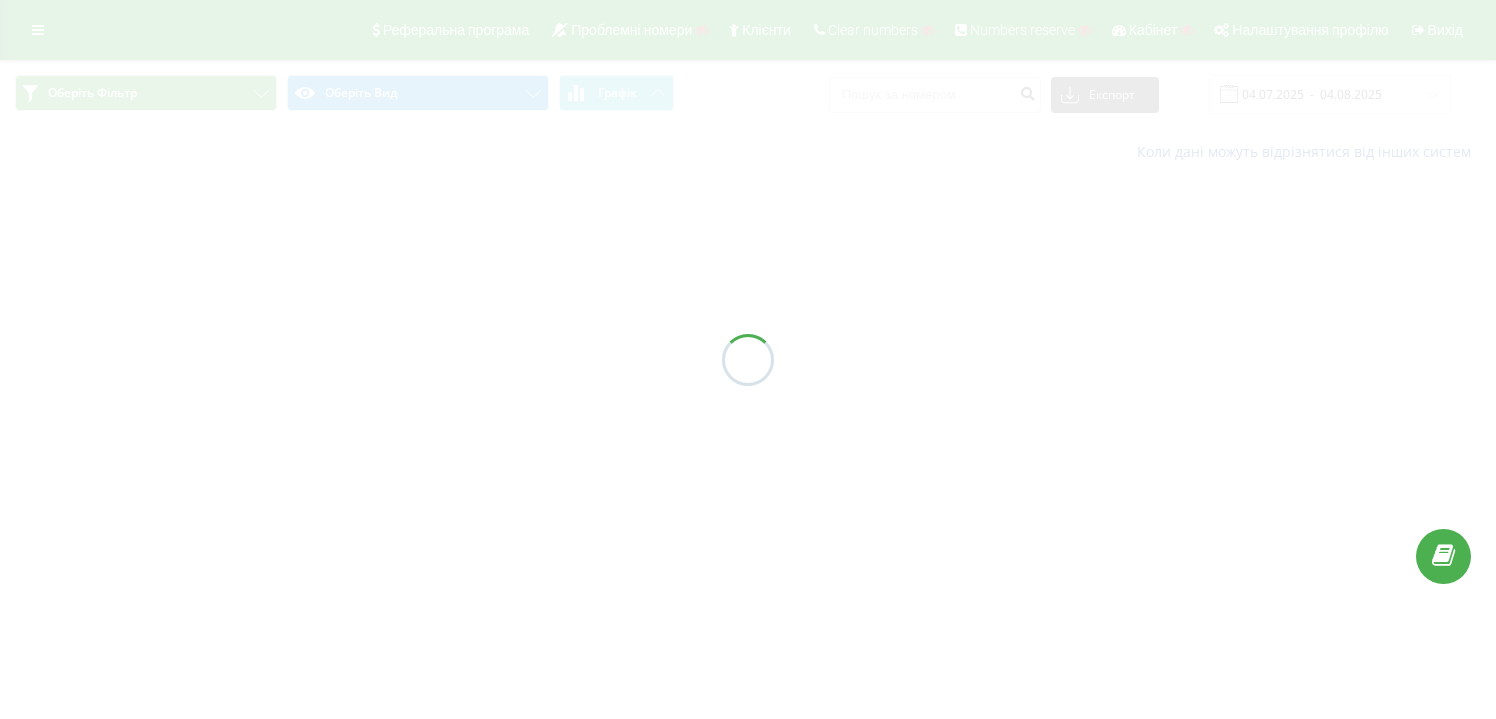 scroll, scrollTop: 0, scrollLeft: 0, axis: both 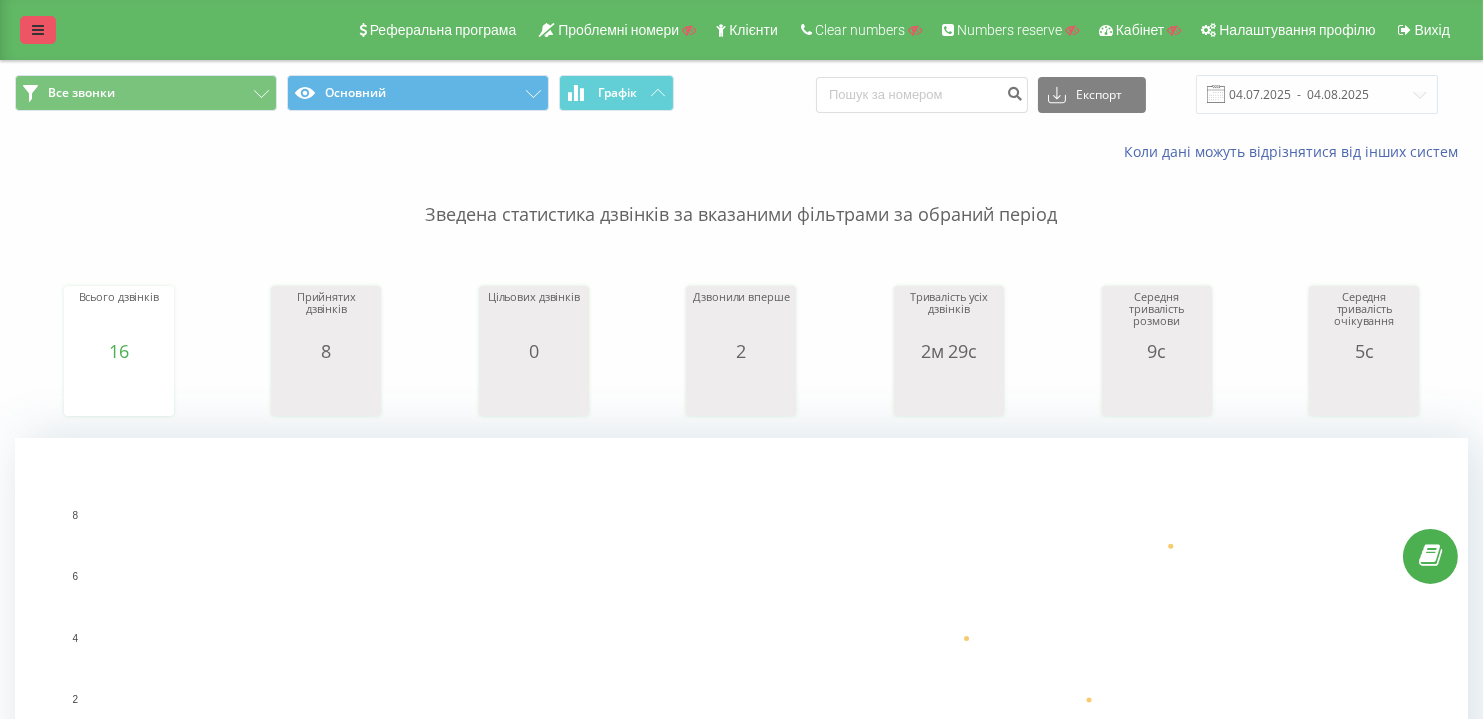 click at bounding box center [38, 30] 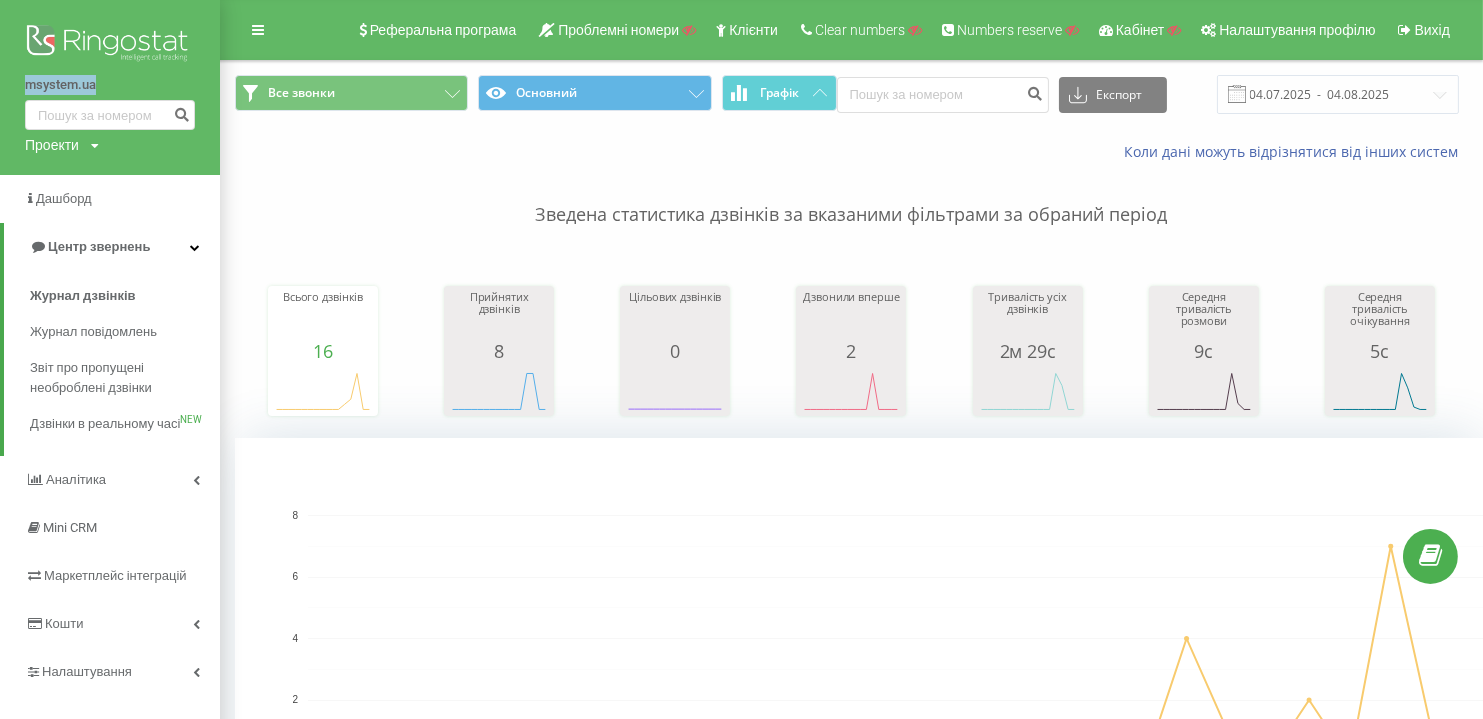drag, startPoint x: 16, startPoint y: 80, endPoint x: 114, endPoint y: 82, distance: 98.02041 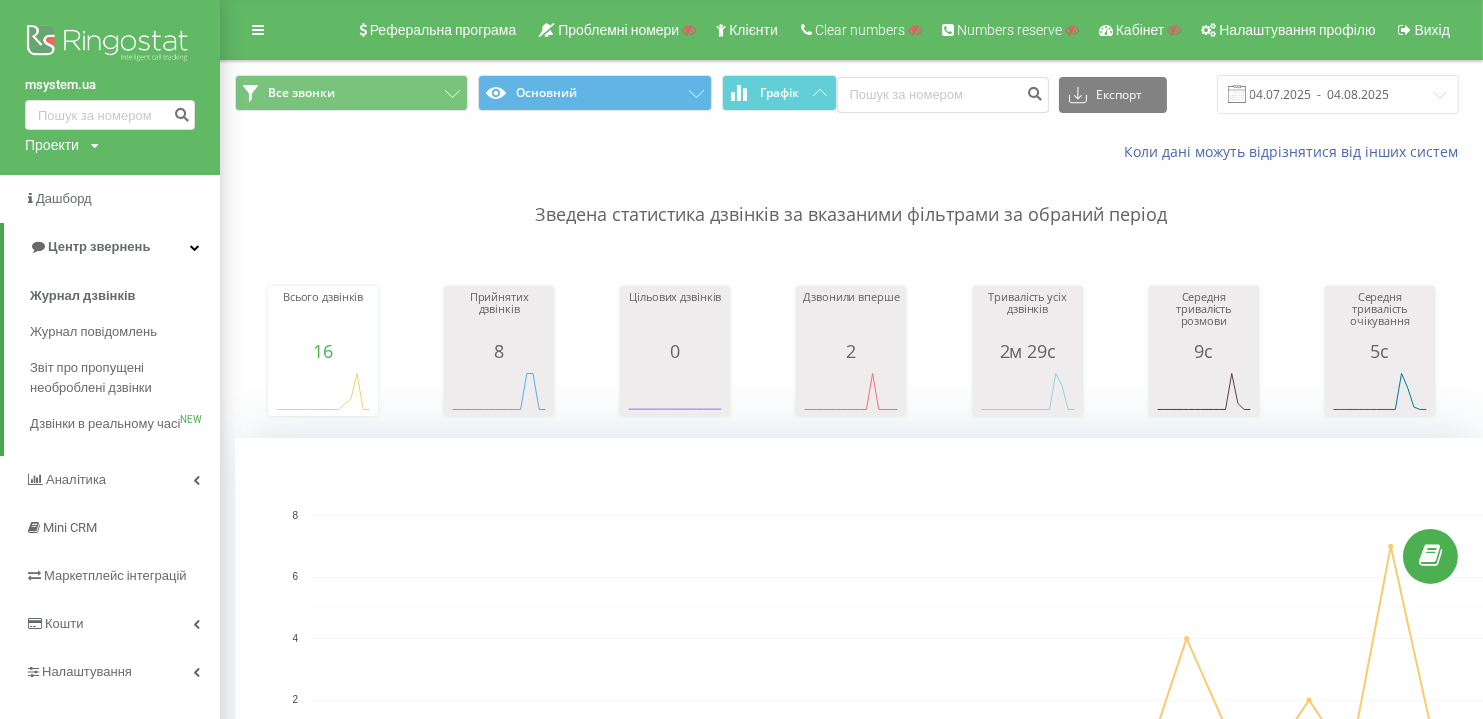 drag, startPoint x: 274, startPoint y: 165, endPoint x: 303, endPoint y: 161, distance: 29.274563 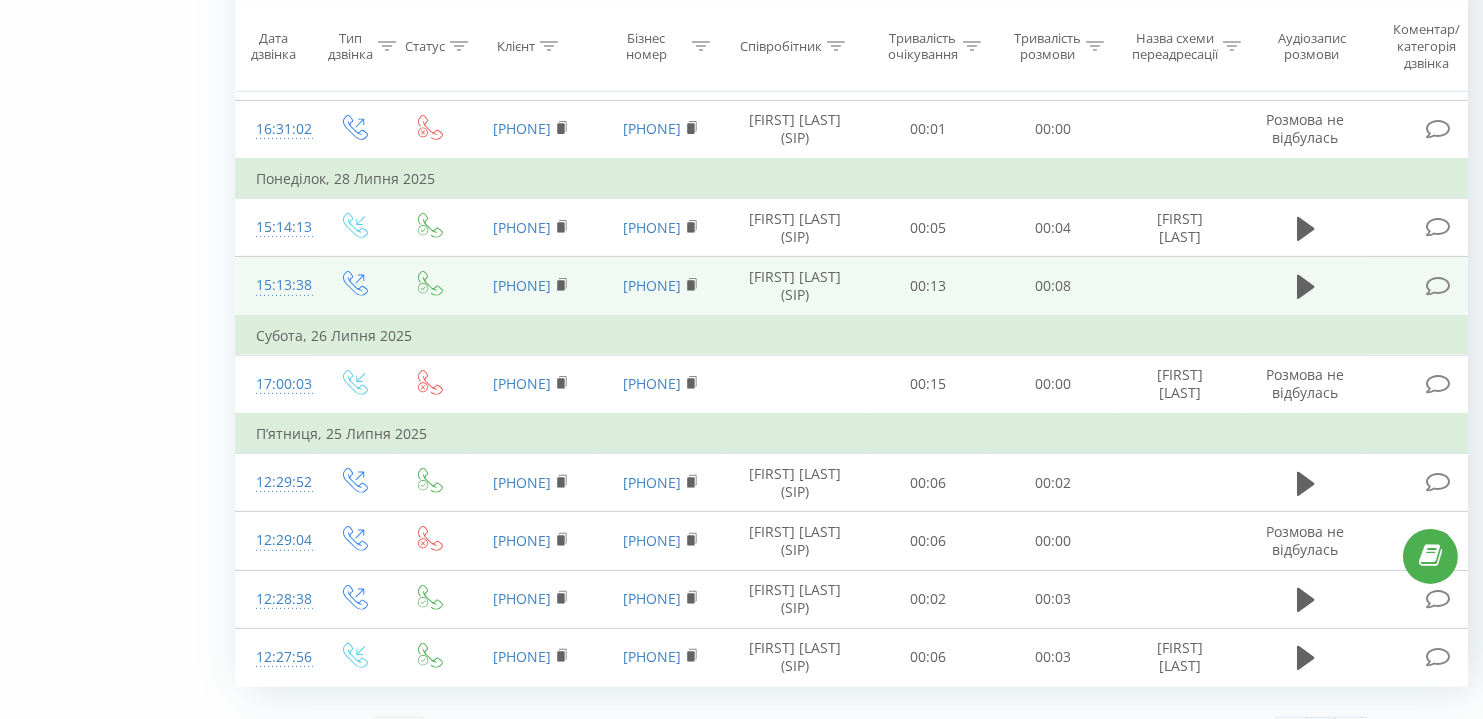 scroll, scrollTop: 1454, scrollLeft: 0, axis: vertical 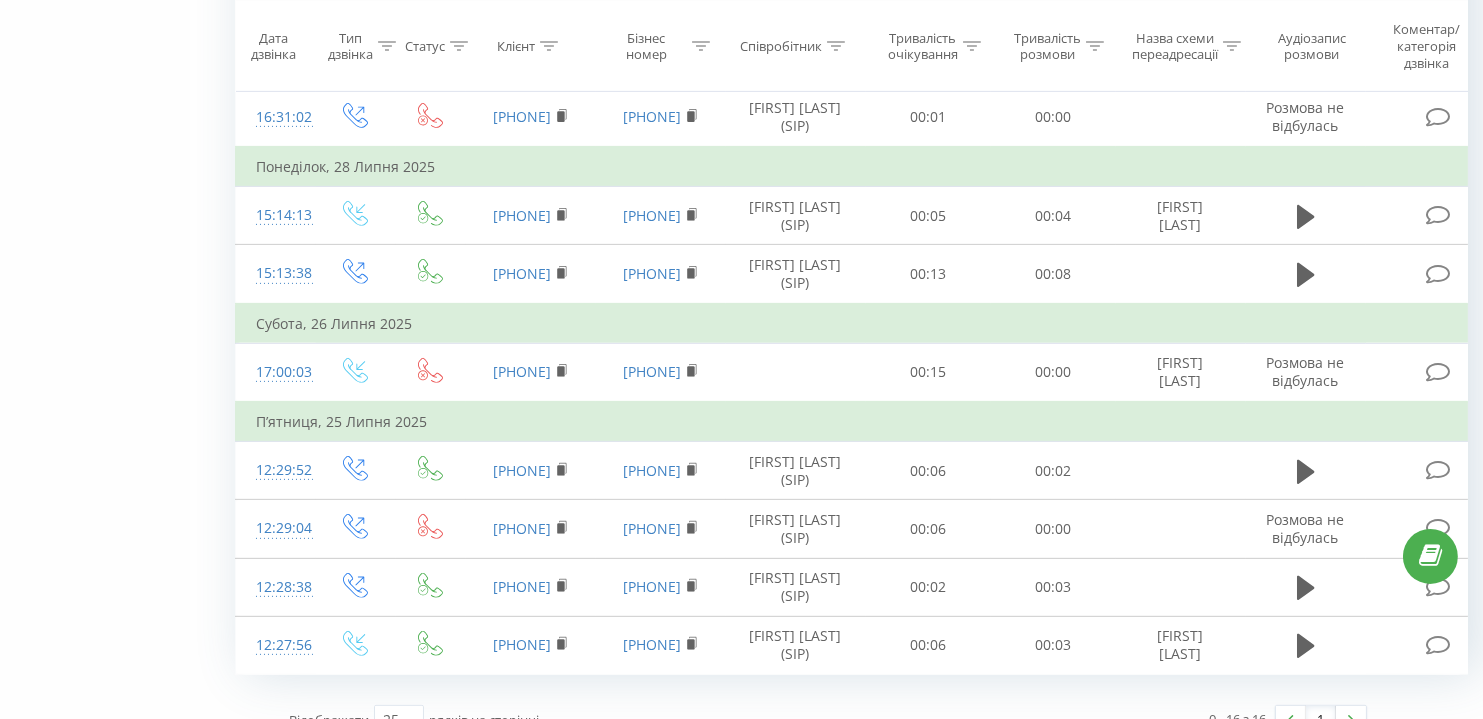 click on "Все звонки Основний Графік Експорт .csv .xls .xlsx 04.07.2025  -  04.08.2025 Коли дані можуть відрізнятися вiд інших систем Зведена статистика дзвінків за вказаними фільтрами за обраний період Всього дзвінків 16 date totalCalls 04.07.25 0 06.07.25 0 08.07.25 0 10.07.25 0 12.07.25 0 14.07.25 0 16.07.25 0 18.07.25 0 20.07.25 0 22.07.25 0 24.07.25 0 26.07.25 1 28.07.25 2 30.07.25 7 01.08.25 0 03.08.25 0 03.0… Прийнятих дзвінків 8 date answeredCalls 04.07.25 0 06.07.25 0 08.07.25 0 10.07.25 0 12.07.25 0 14.07.25 0 16.07.25 0 18.07.25 0 20.07.25 0 22.07.25 0 24.07.25 0 26.07.25 0 28.07.25 2 30.07.25 2 01.08.25 0 03.08.25 0 24.07.25 Цільових дзвінків 0 date properCalls 04.07.25 0 06.07.25 0 08.07.25 0 10.07.25 0 12.07.25 0 14.07.25 0 16.07.25 0 18.07.25 0 20.07.25 0 22.07.25 0 24.07.25 0 26.07.25 0 28.07.25 0 30.07.25 0 01.08.25 0 03.08.25" at bounding box center [741, -322] 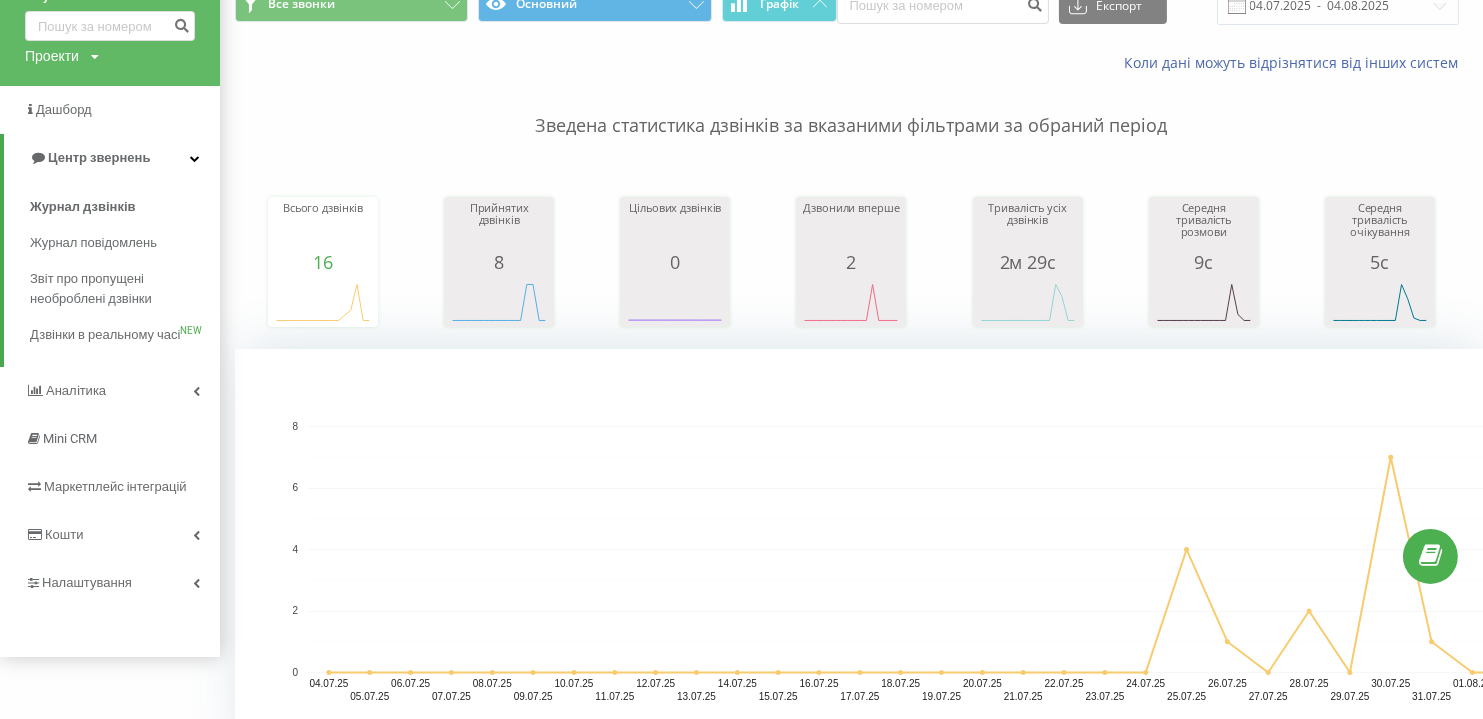 scroll, scrollTop: 0, scrollLeft: 0, axis: both 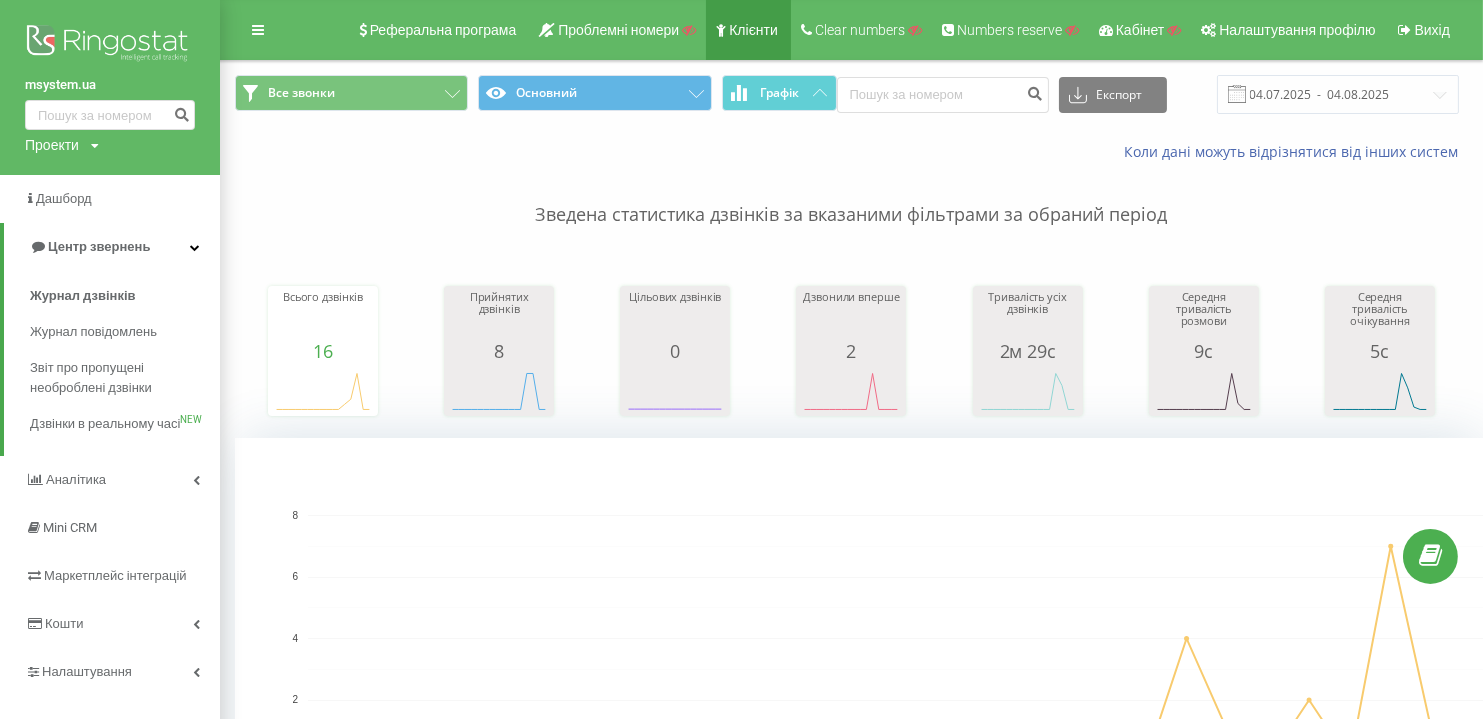 click on "Клієнти" at bounding box center [753, 30] 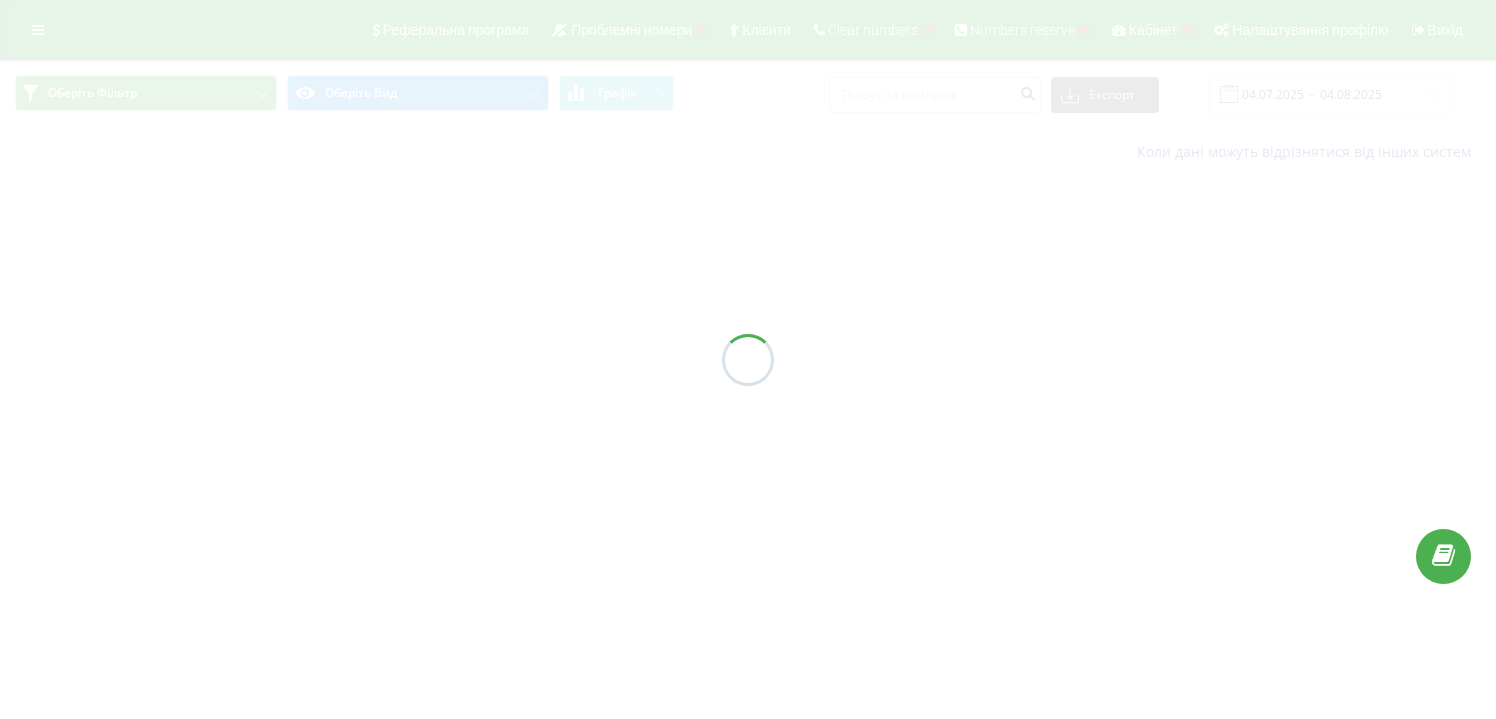 scroll, scrollTop: 0, scrollLeft: 0, axis: both 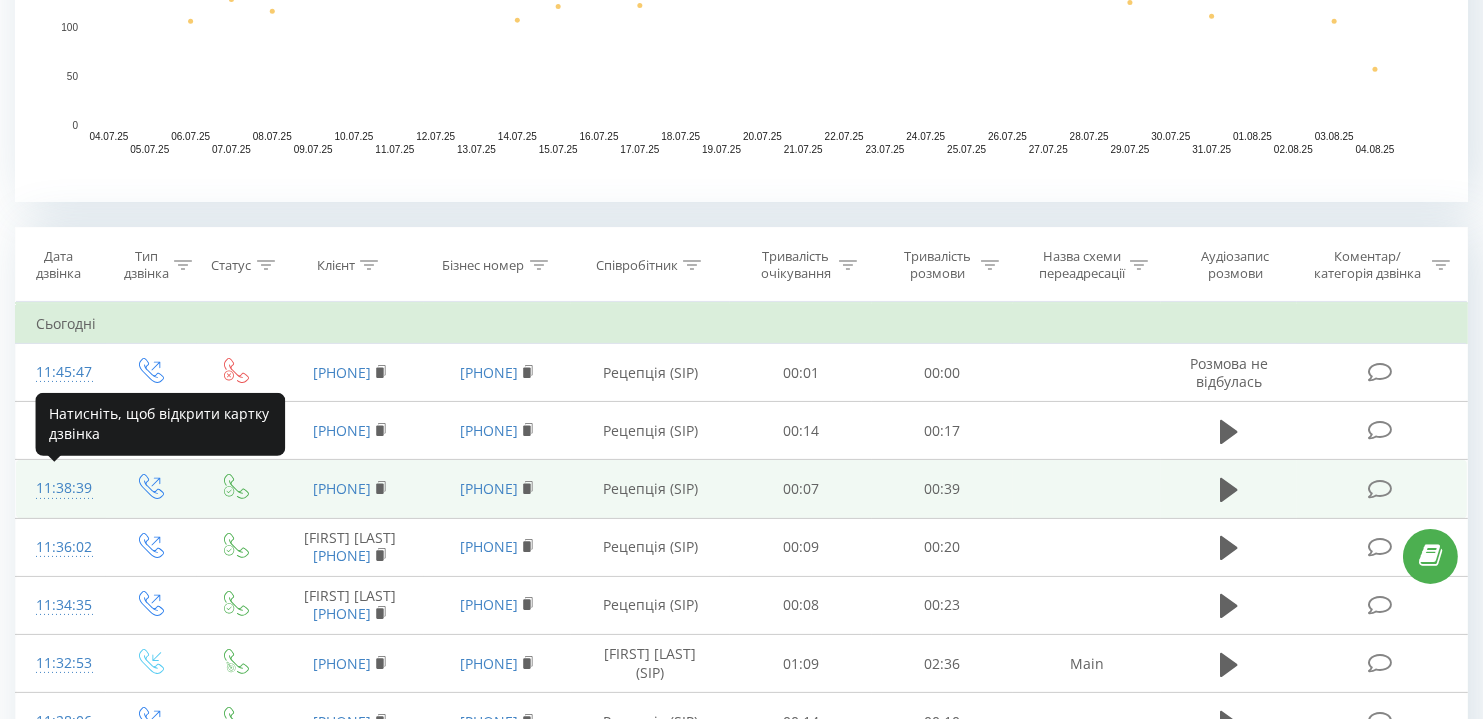 click on "11:38:39" at bounding box center [61, 488] 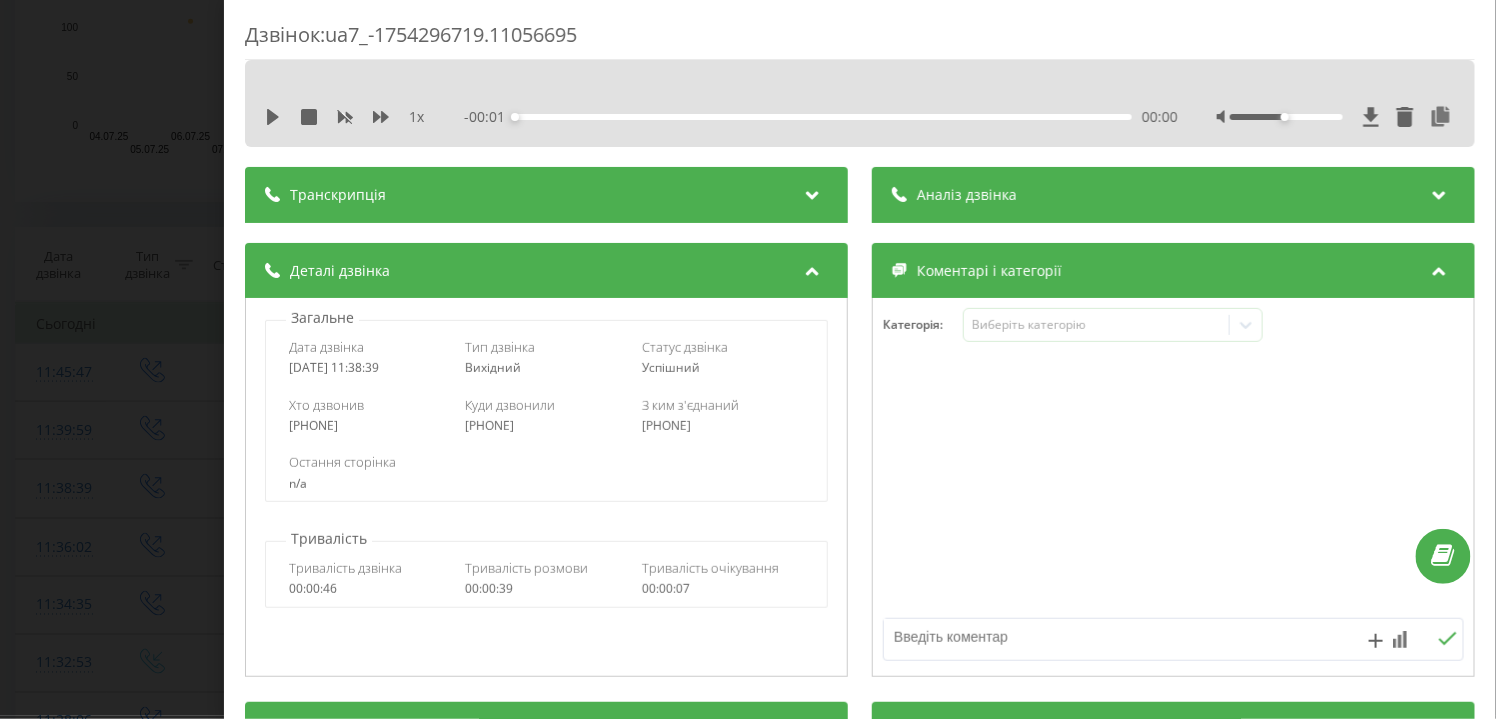 click on "1 x" at bounding box center (355, 117) 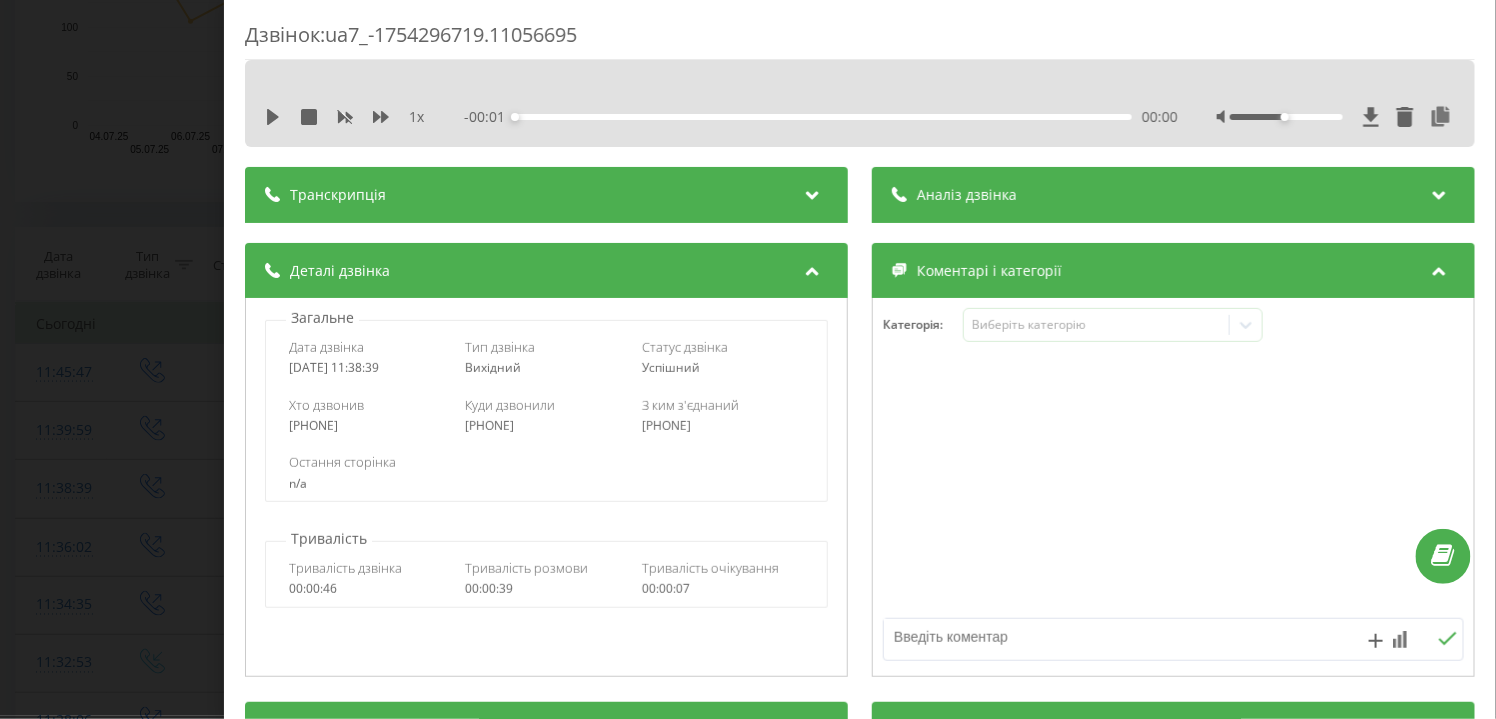 click on "Транскрипція" at bounding box center (338, 195) 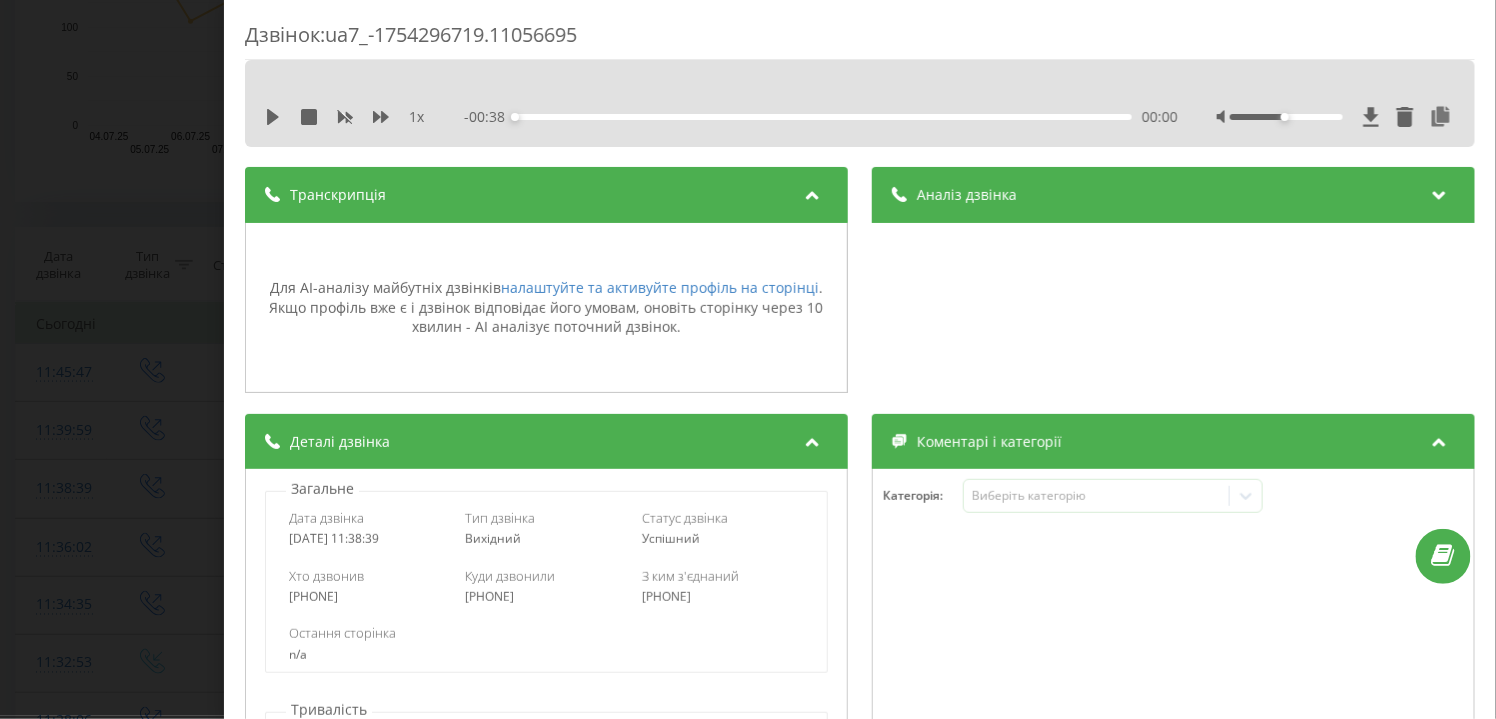 click on "Дзвінок :  ua7_-1754296719.11056695   1 x  - 00:38 00:00   00:00   Транскрипція Для AI-аналізу майбутніх дзвінків  налаштуйте та активуйте профіль на сторінці . Якщо профіль вже є і дзвінок відповідає його умовам, оновіть сторінку через 10 хвилин - AI аналізує поточний дзвінок. Аналіз дзвінка Для AI-аналізу майбутніх дзвінків  налаштуйте та активуйте профіль на сторінці . Якщо профіль вже є і дзвінок відповідає його умовам, оновіть сторінку через 10 хвилин - AI аналізує поточний дзвінок. Деталі дзвінка Загальне Дата дзвінка 2025-08-04 11:38:39 Тип дзвінка Вихідний Статус дзвінка Успішний 380502123259" at bounding box center [748, 359] 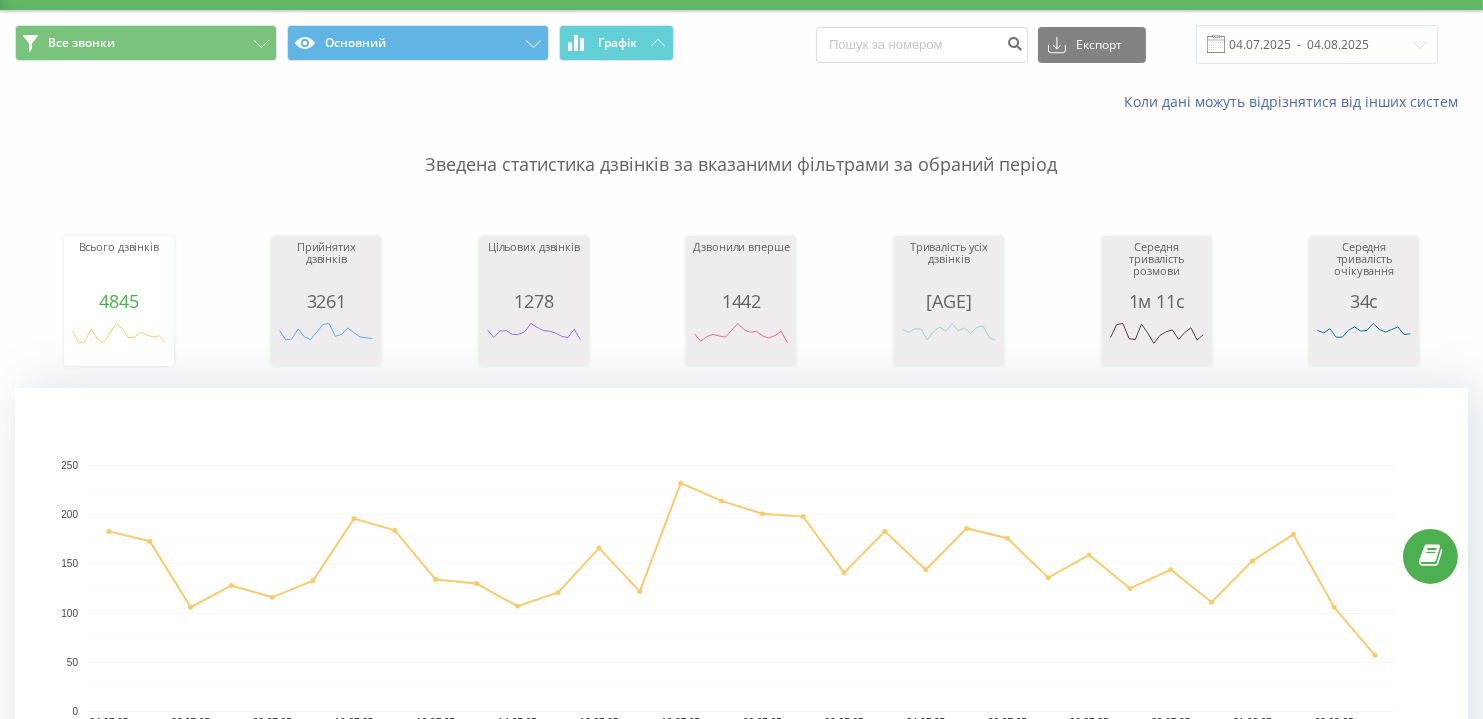 scroll, scrollTop: 0, scrollLeft: 0, axis: both 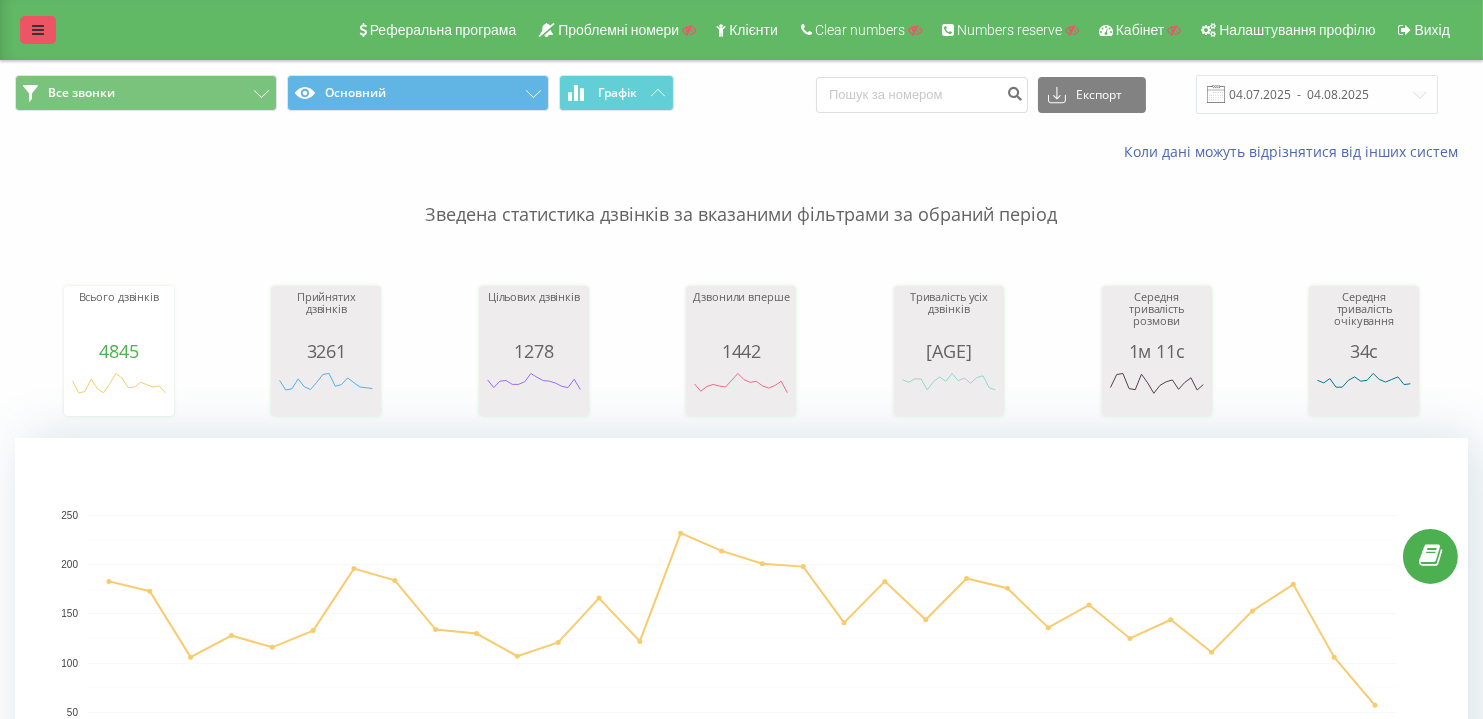 click at bounding box center (38, 30) 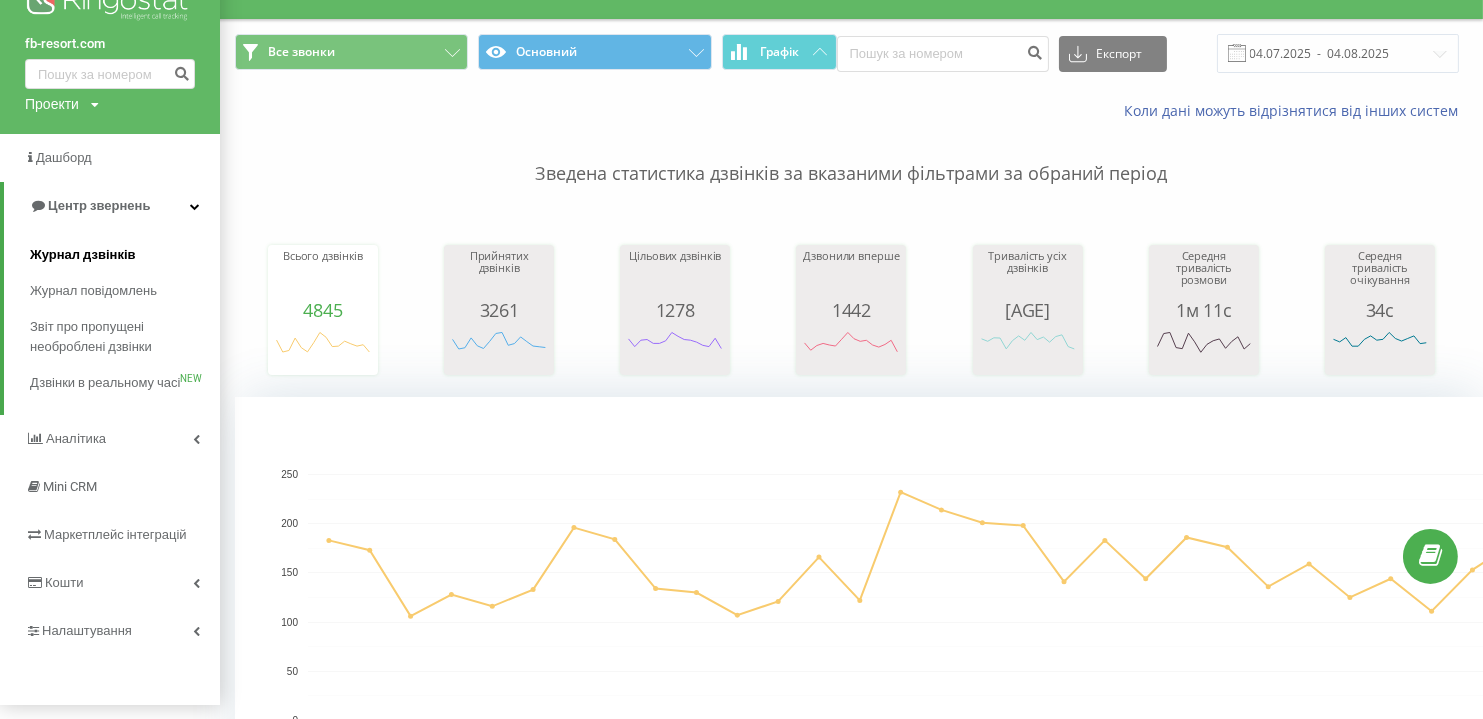 scroll, scrollTop: 181, scrollLeft: 0, axis: vertical 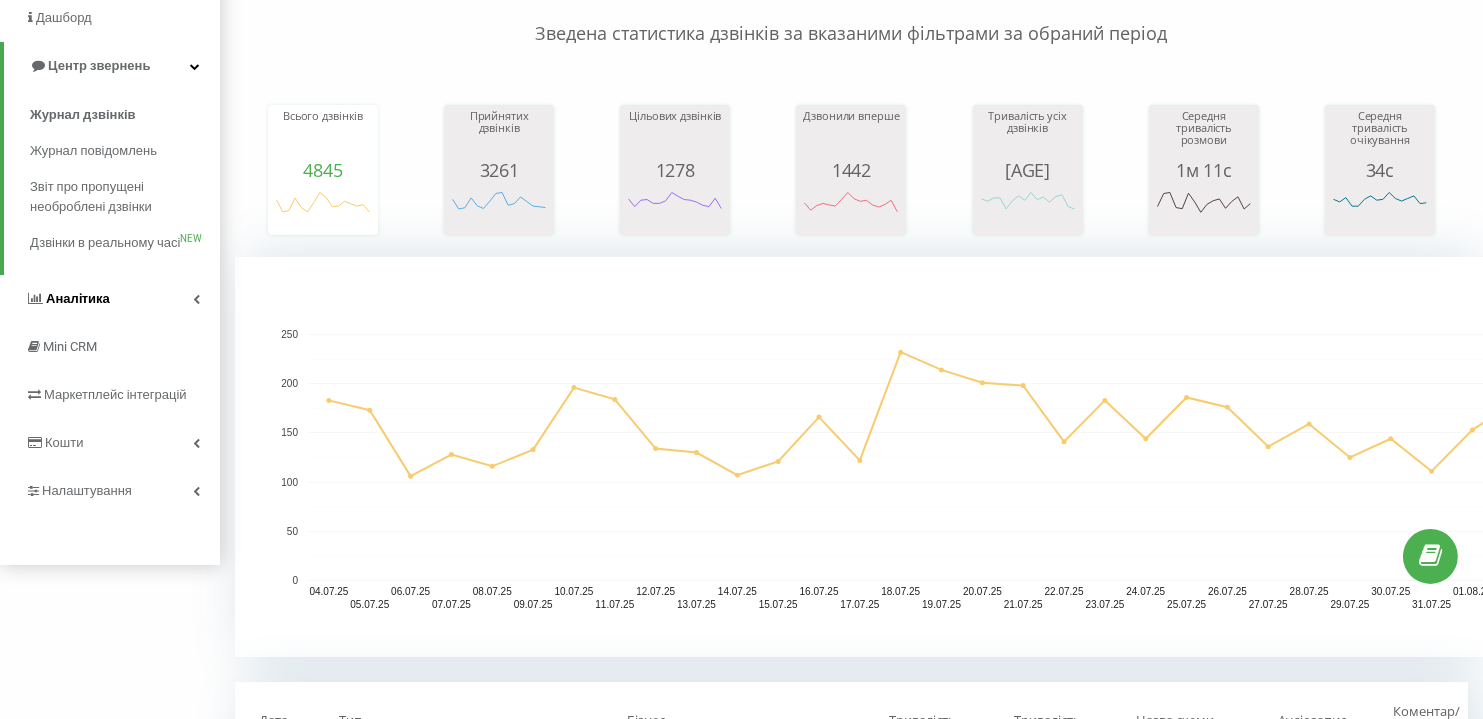 click on "Аналiтика" at bounding box center (78, 298) 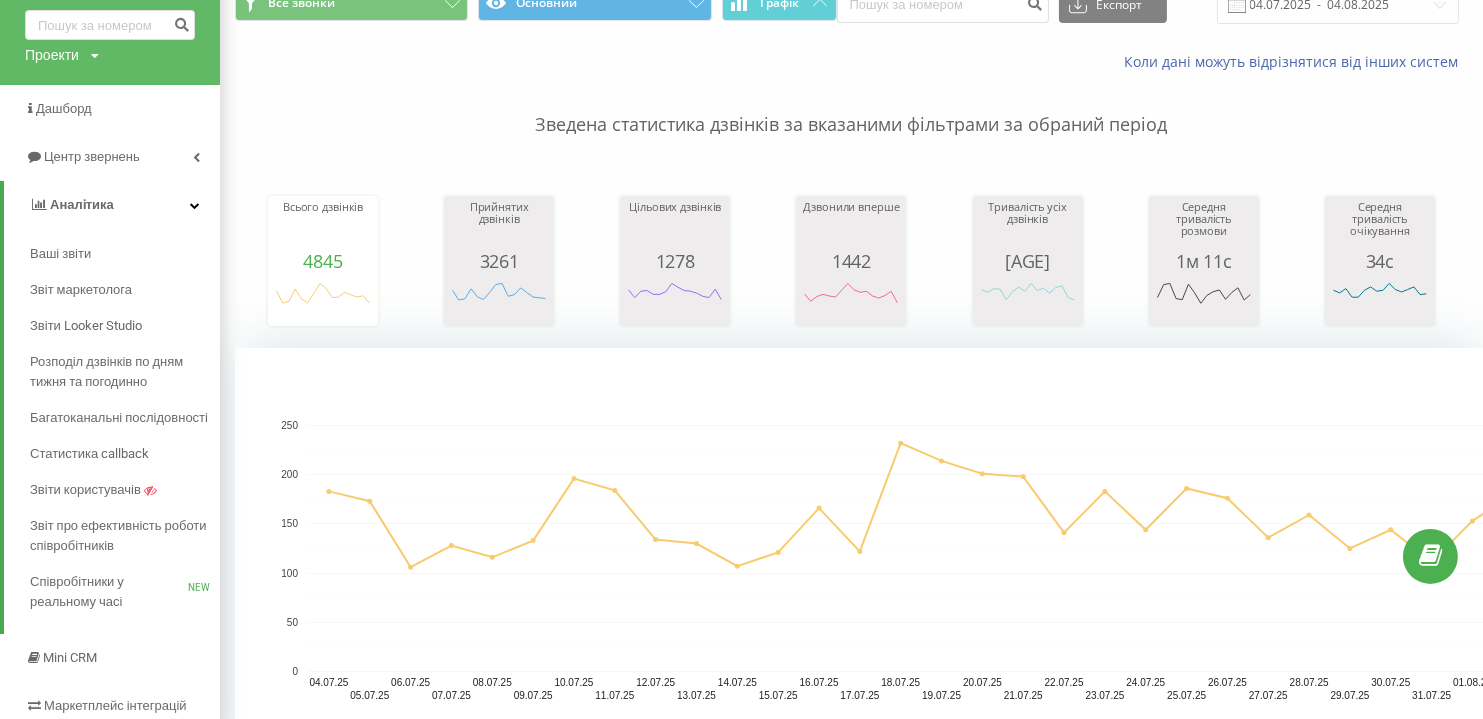 click on "Зведена статистика дзвінків за вказаними фільтрами за обраний період" at bounding box center [851, 105] 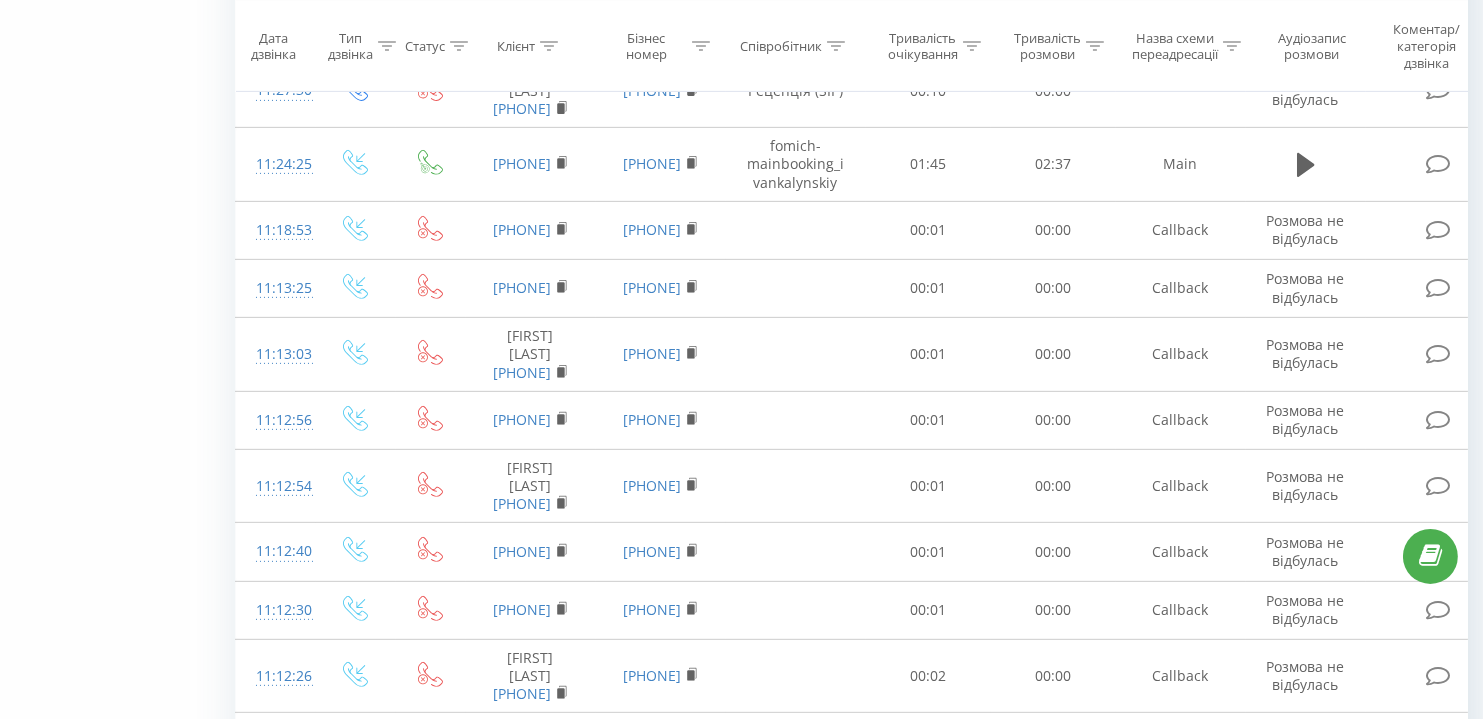 scroll, scrollTop: 1272, scrollLeft: 0, axis: vertical 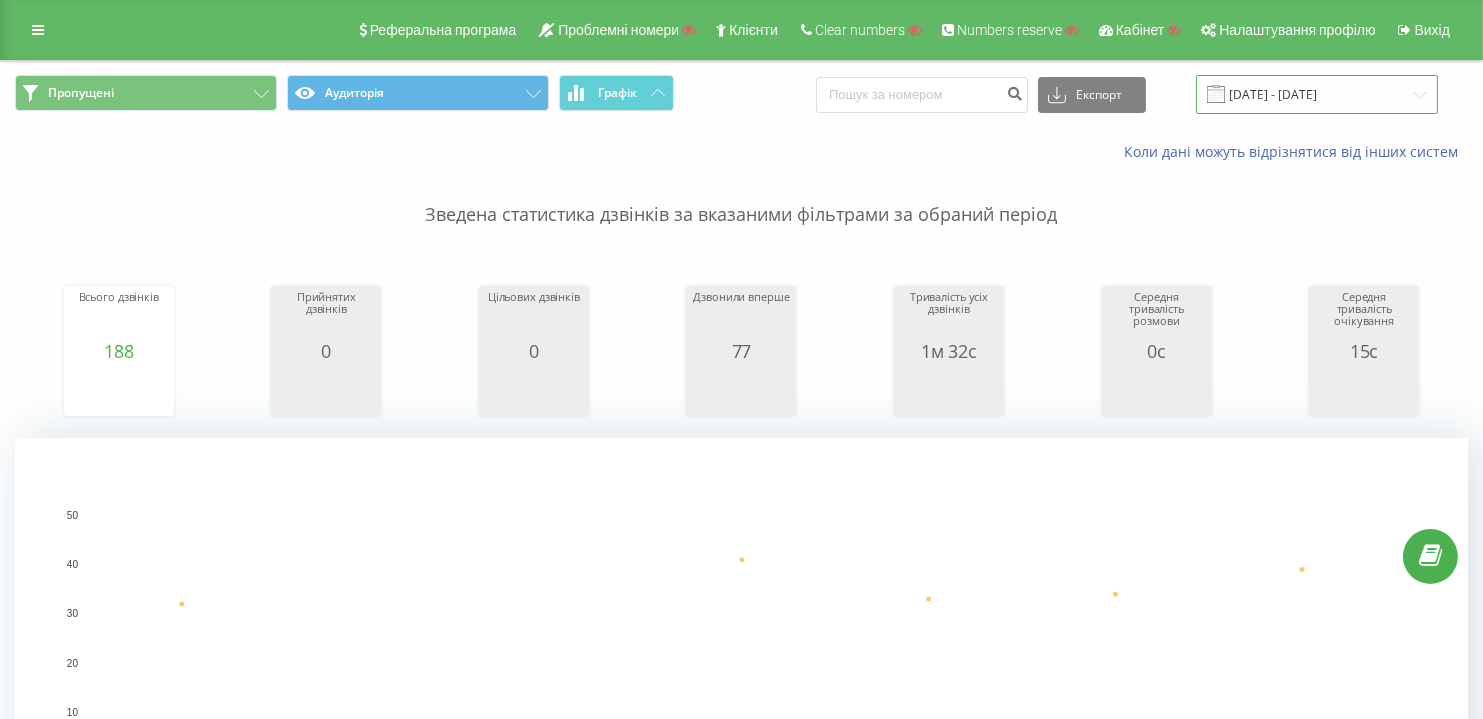 click on "[DATE] - [DATE]" at bounding box center (1317, 94) 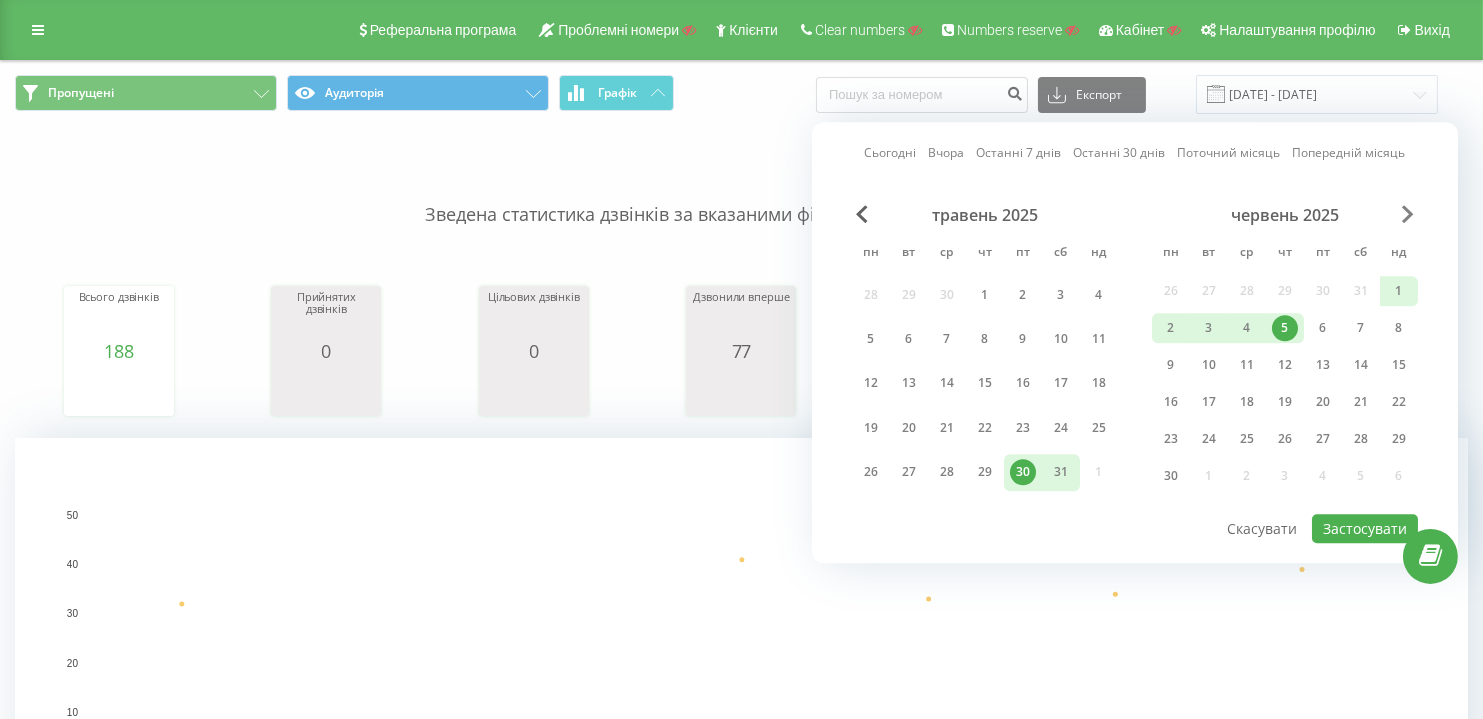 click at bounding box center (1408, 214) 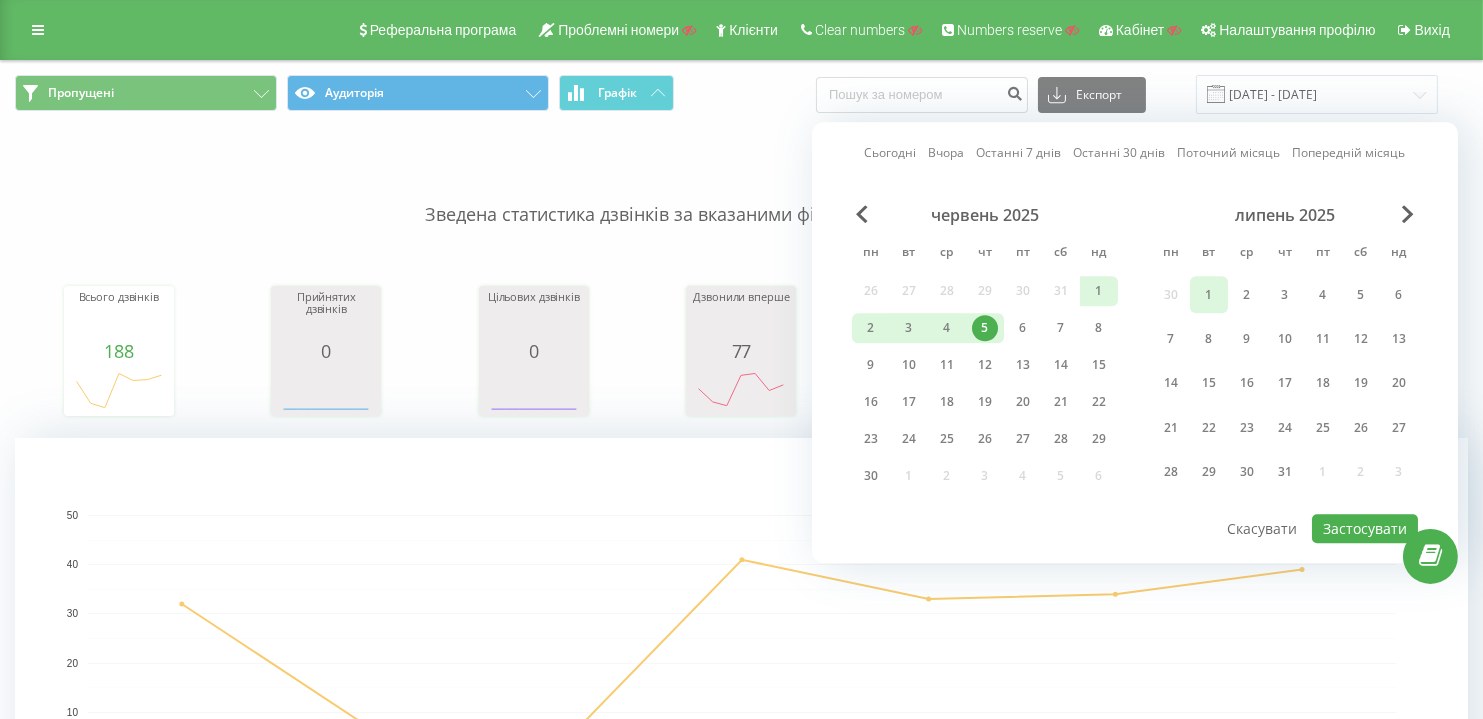 click on "1" at bounding box center (1209, 295) 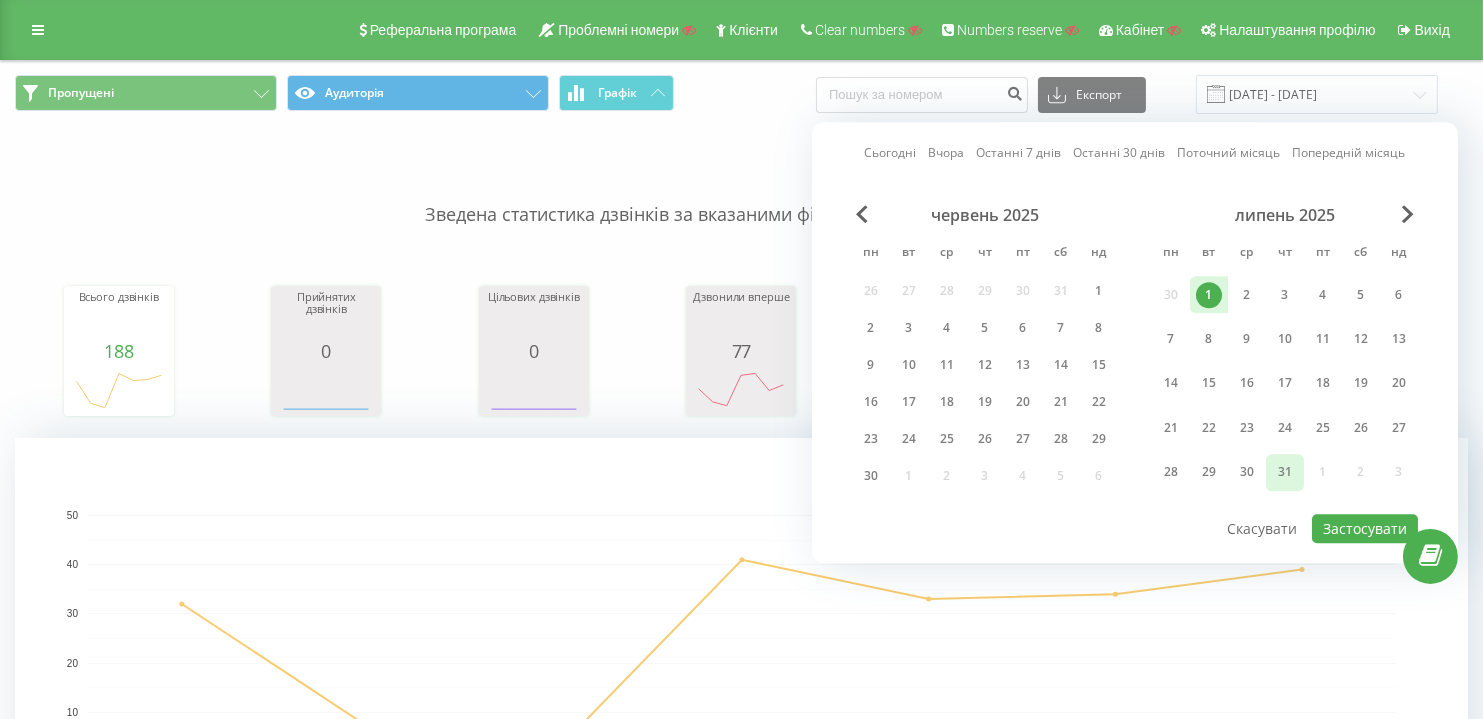 click on "31" at bounding box center (1285, 473) 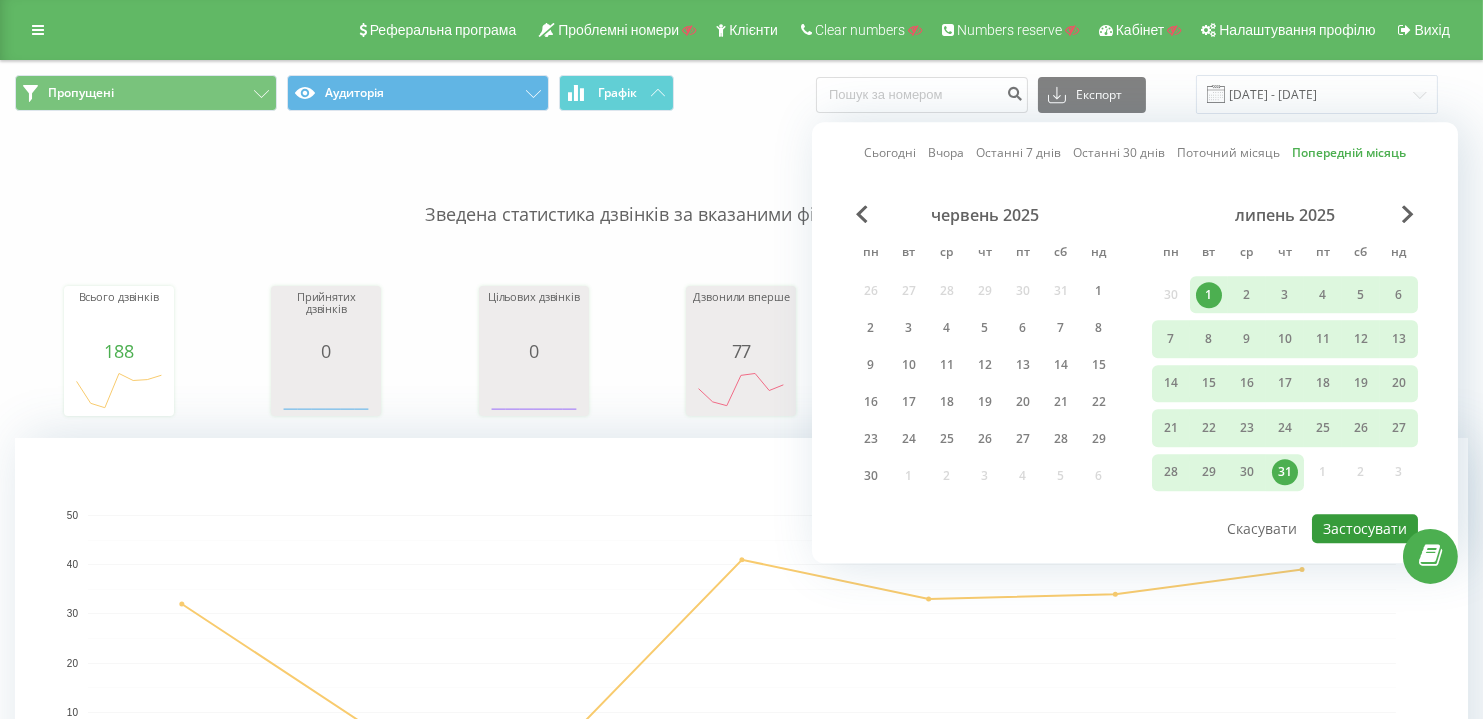 click on "Застосувати" at bounding box center (1365, 528) 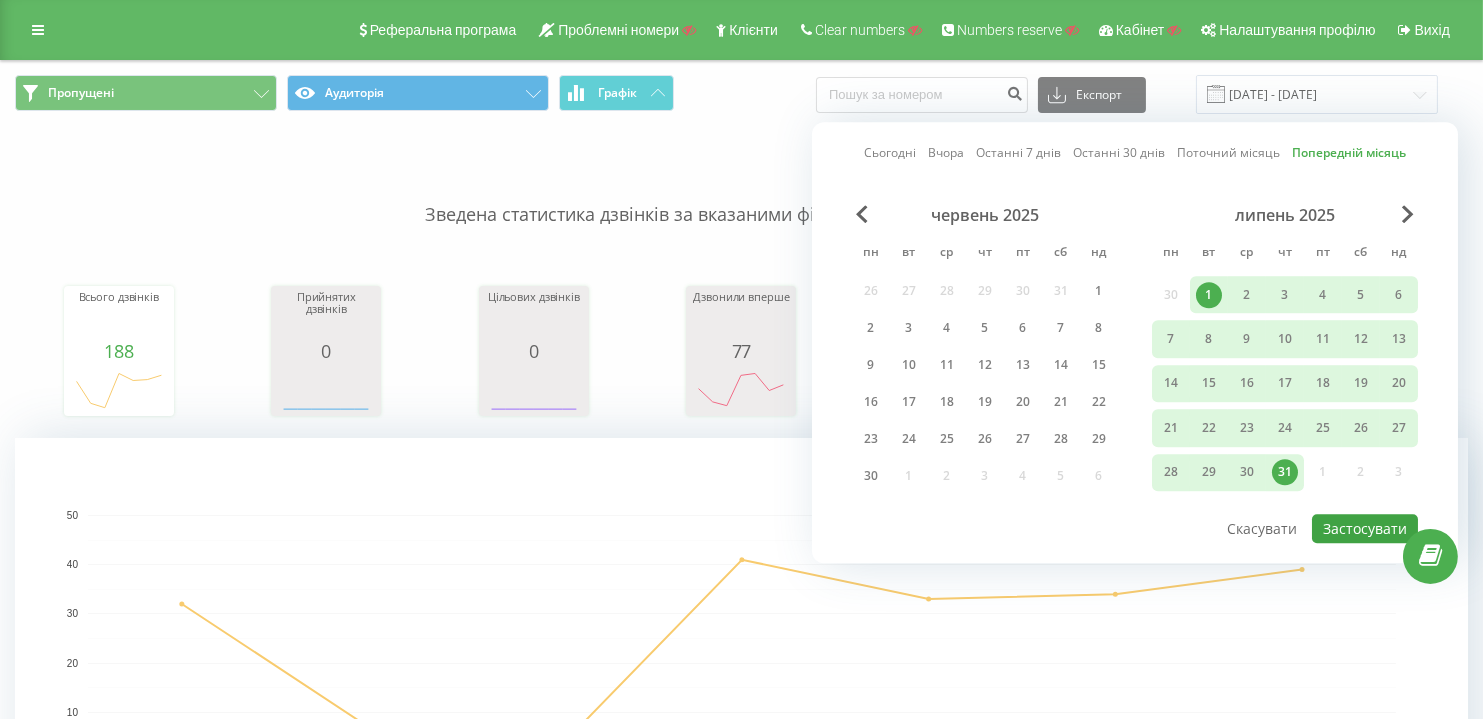 type on "01.07.2025  -  31.07.2025" 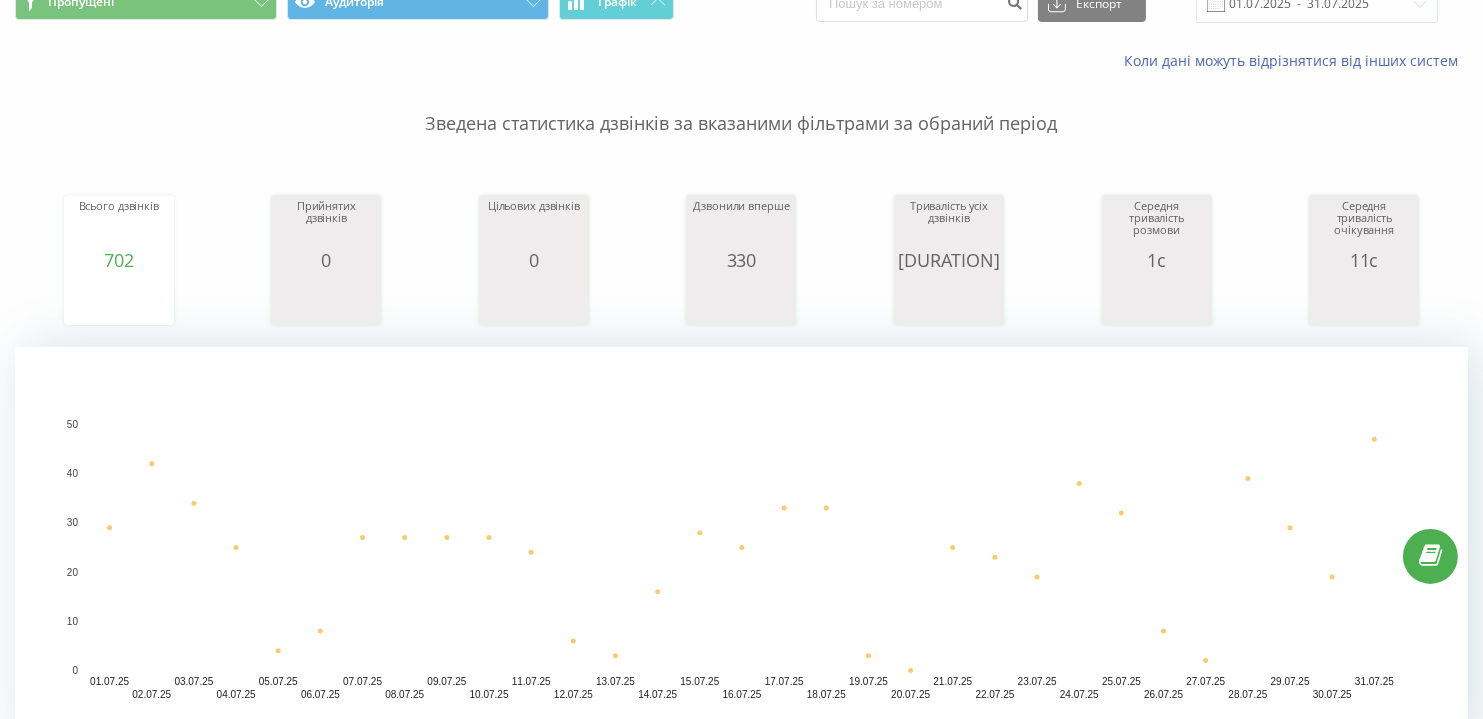 scroll, scrollTop: 0, scrollLeft: 0, axis: both 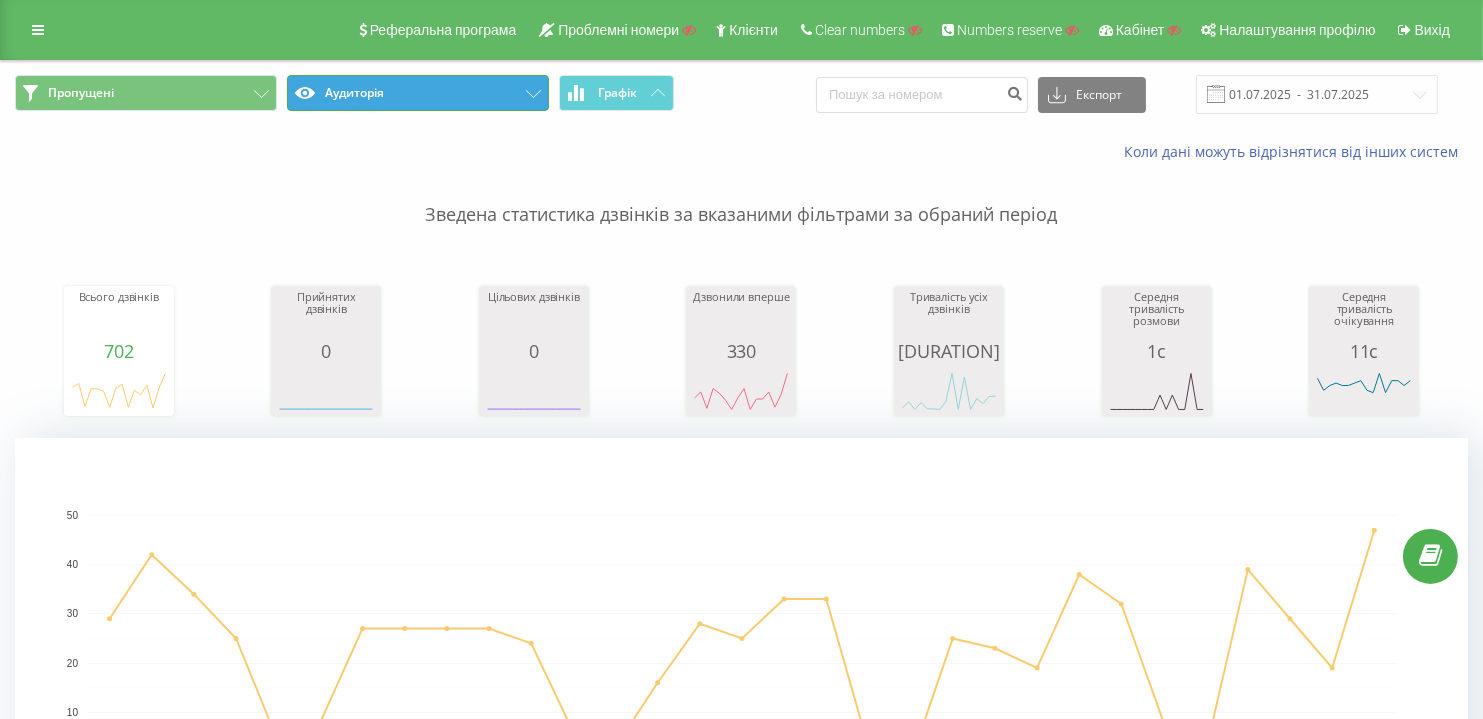click on "Аудиторія" at bounding box center (418, 93) 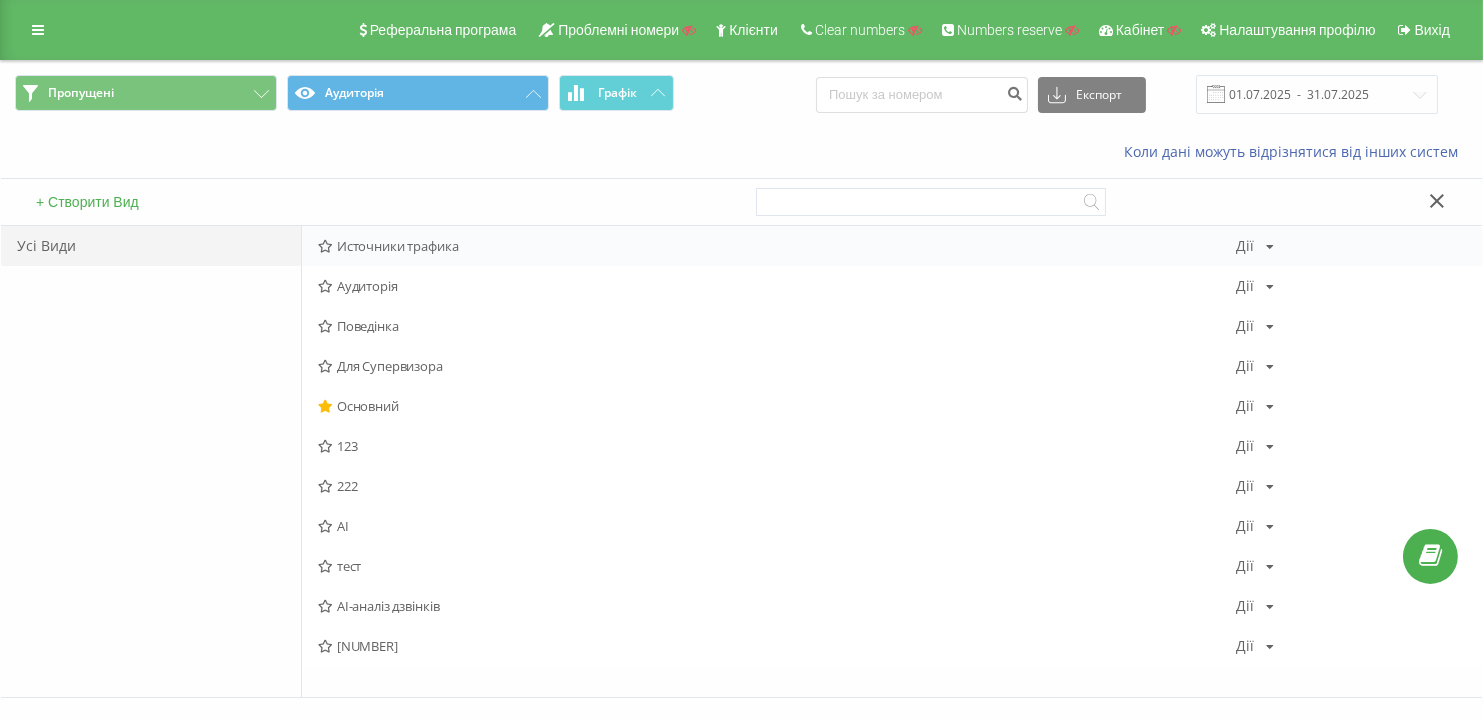 click on "Источники трафика" at bounding box center (777, 246) 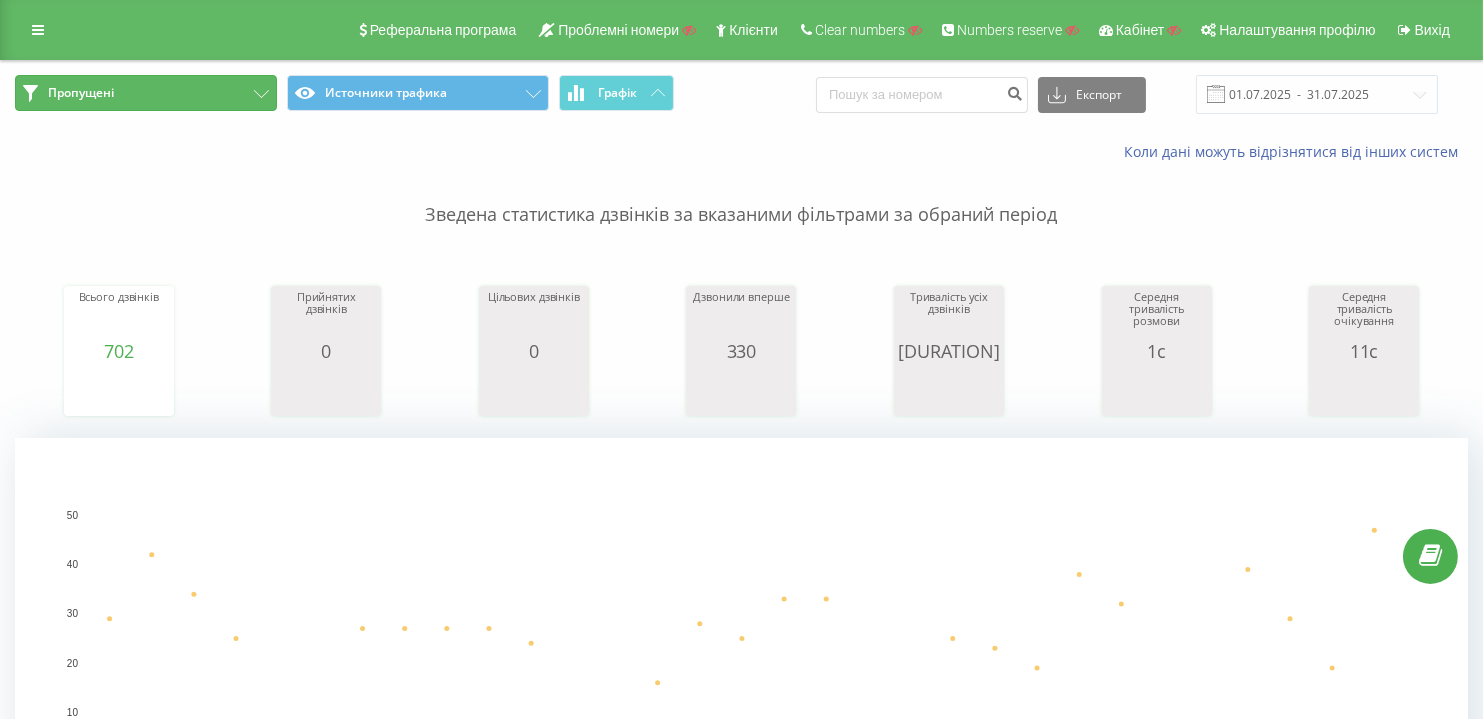 click on "Пропущені" at bounding box center [146, 93] 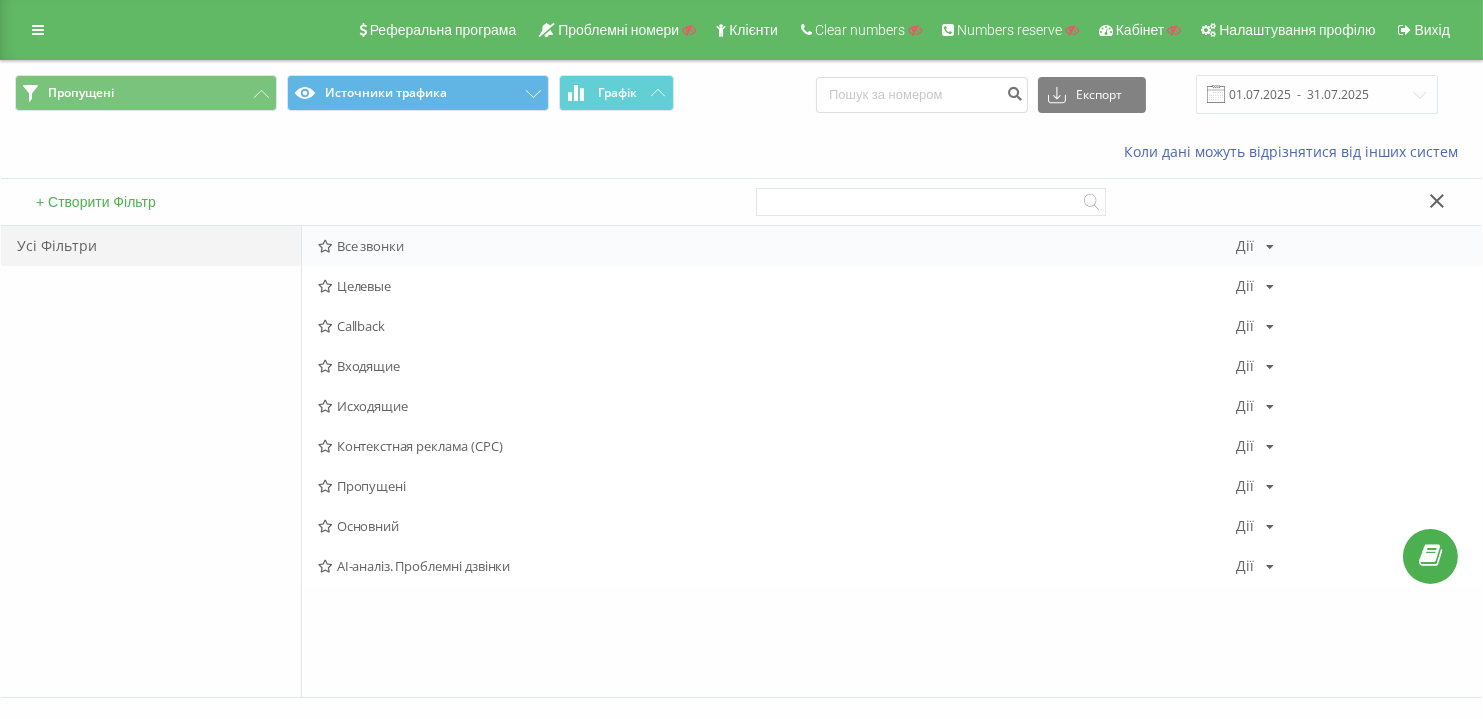 click on "Все звонки" at bounding box center [777, 246] 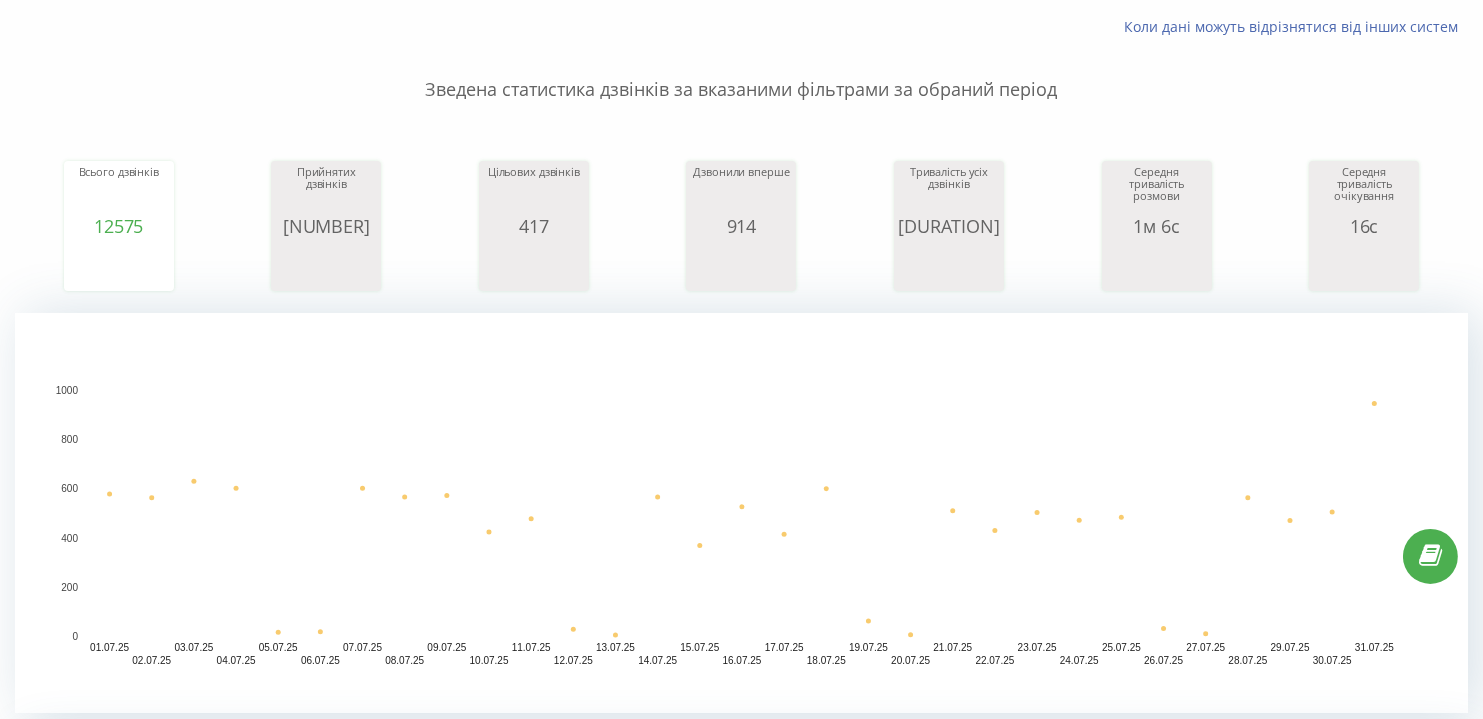 scroll, scrollTop: 727, scrollLeft: 0, axis: vertical 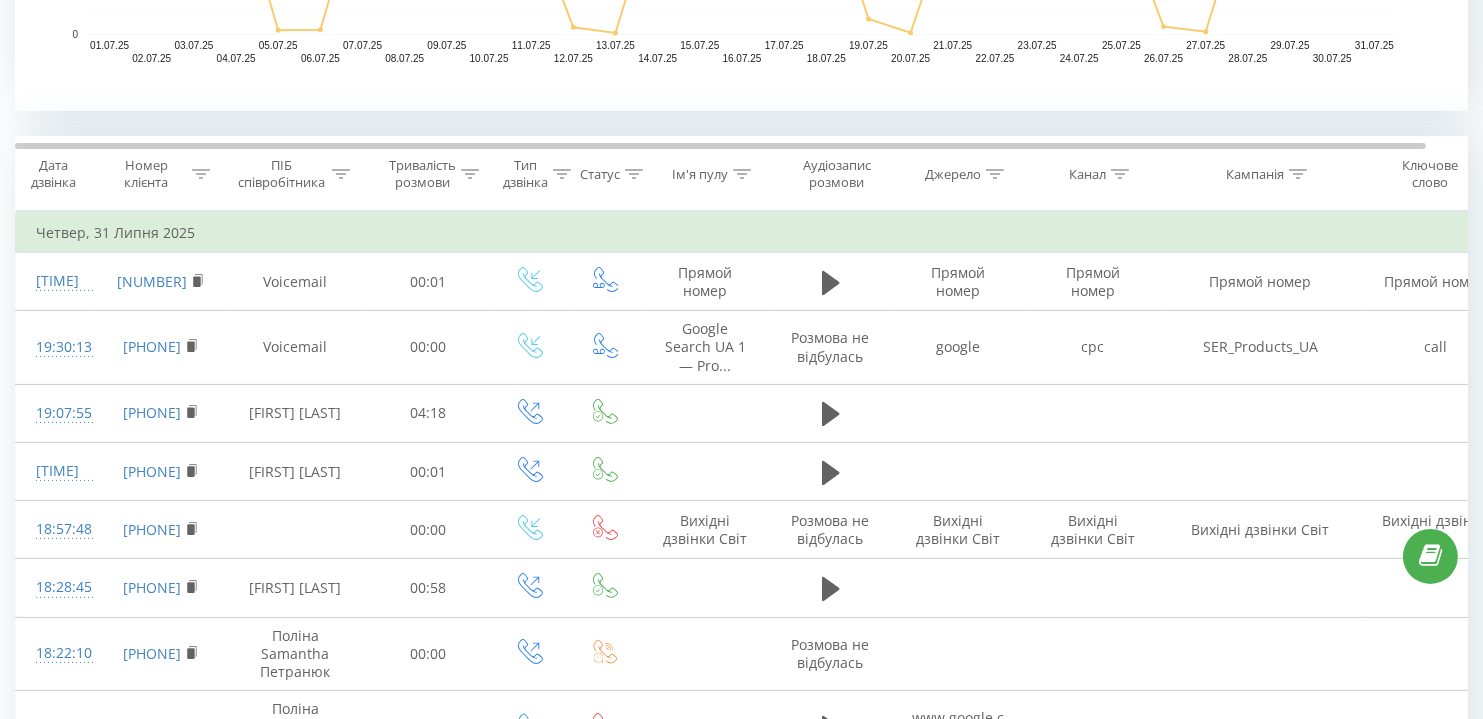 click 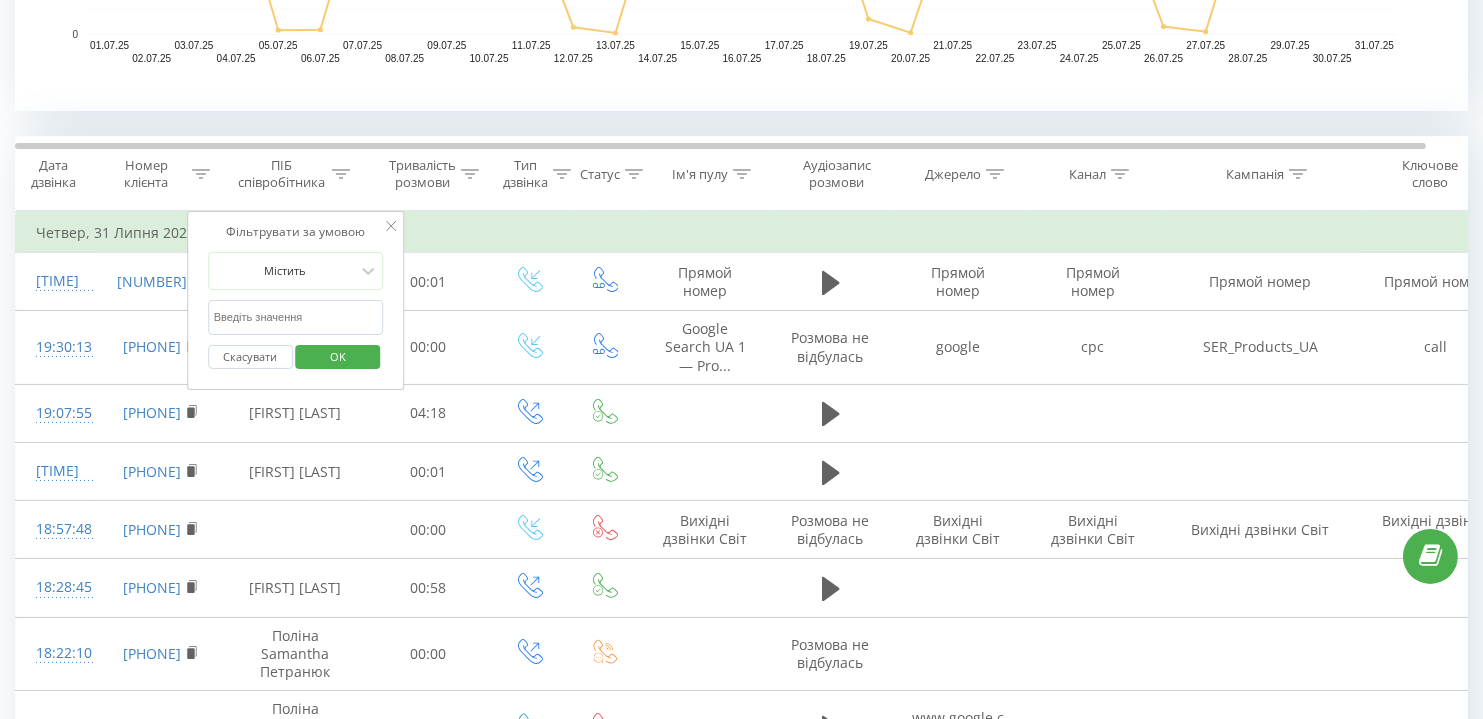 click at bounding box center (296, 317) 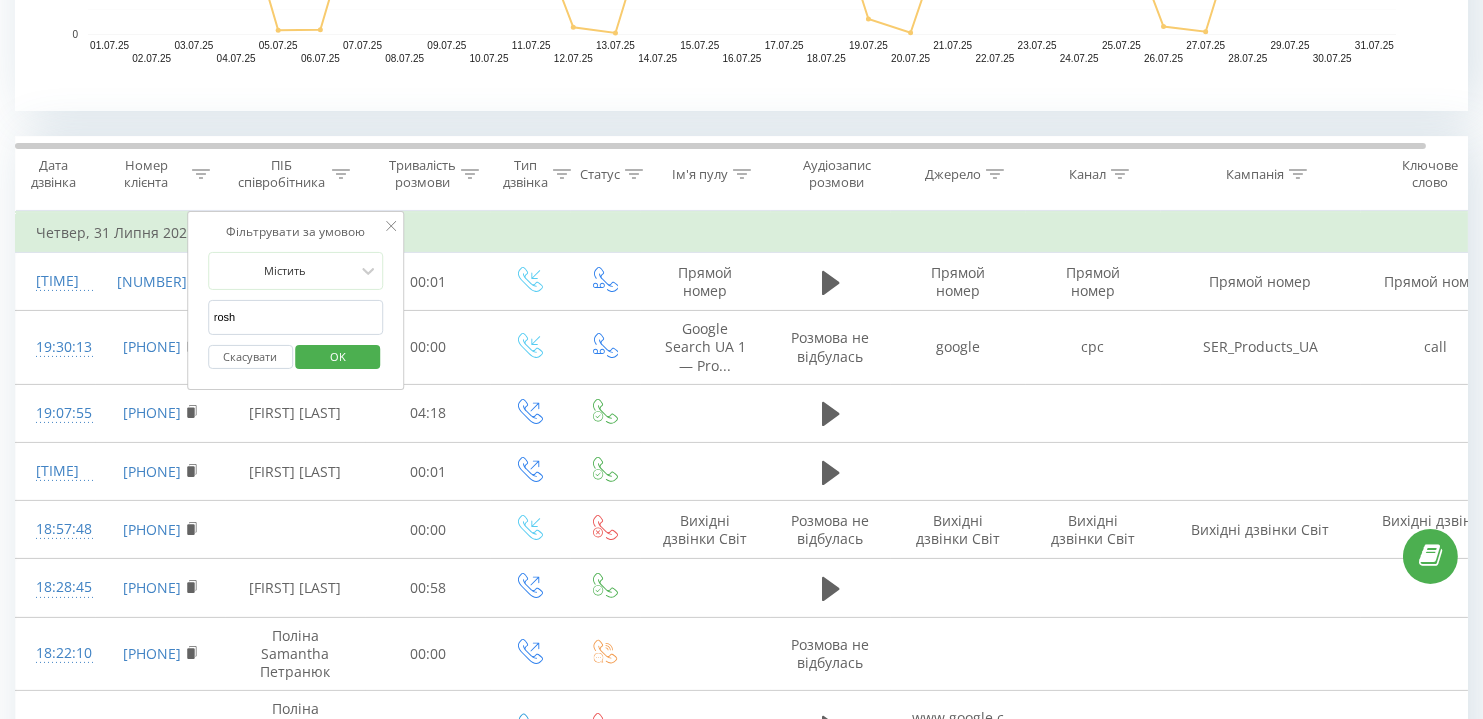 type on "[FIRST]" 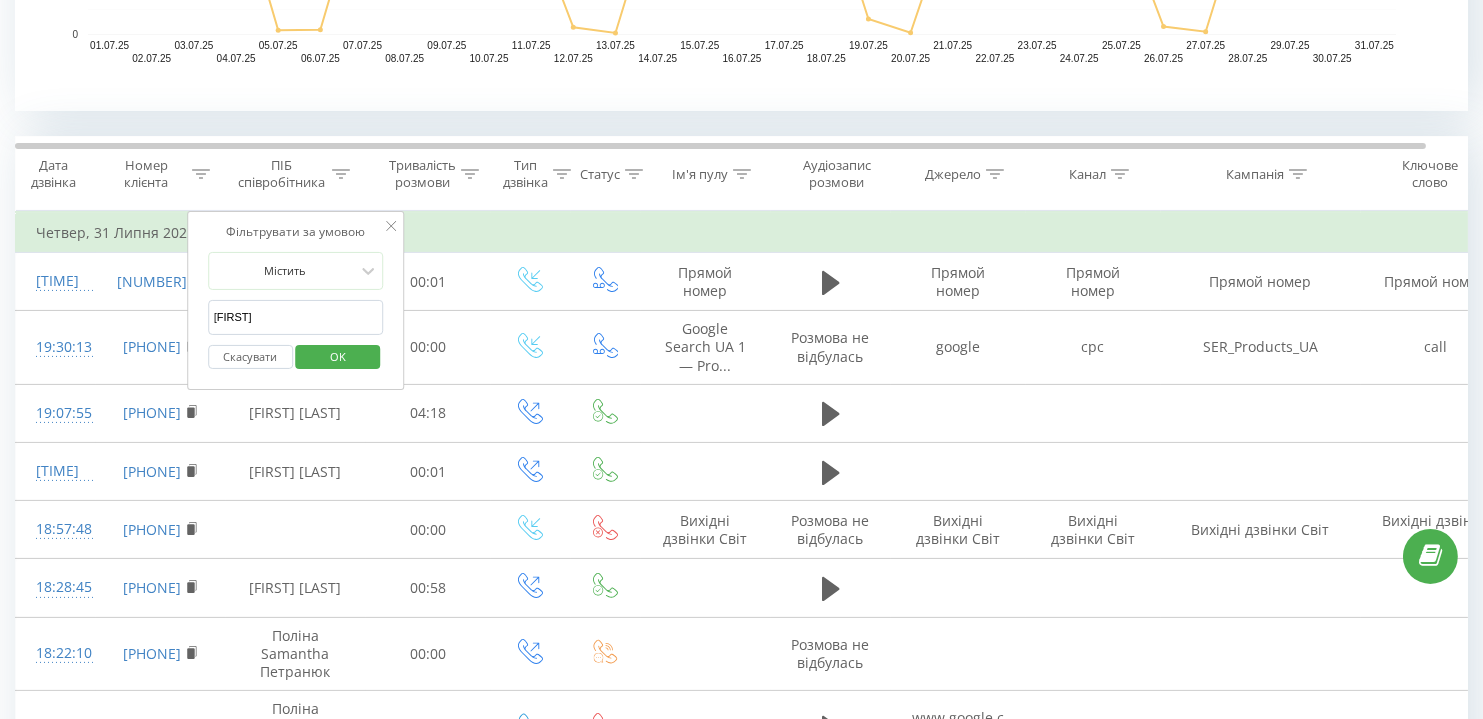 click on "OK" at bounding box center (338, 356) 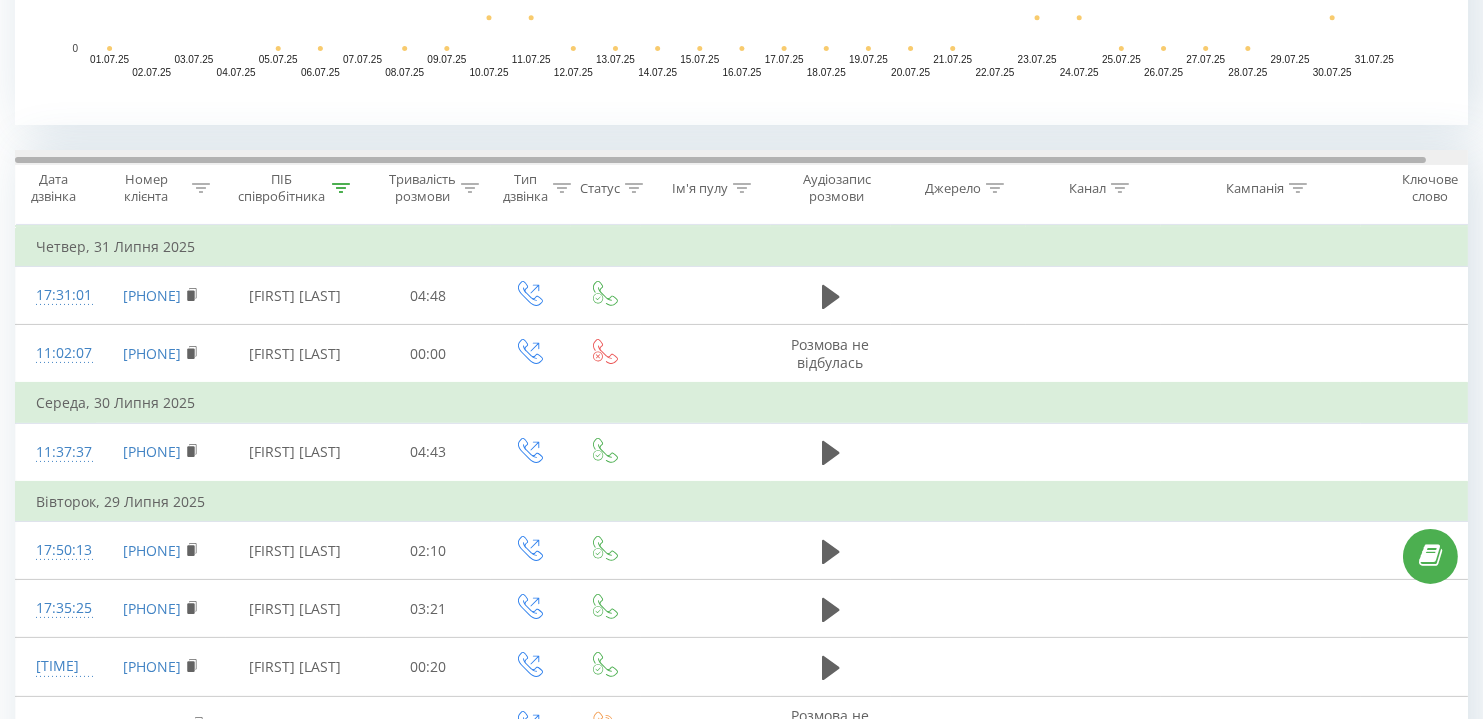 scroll, scrollTop: 713, scrollLeft: 0, axis: vertical 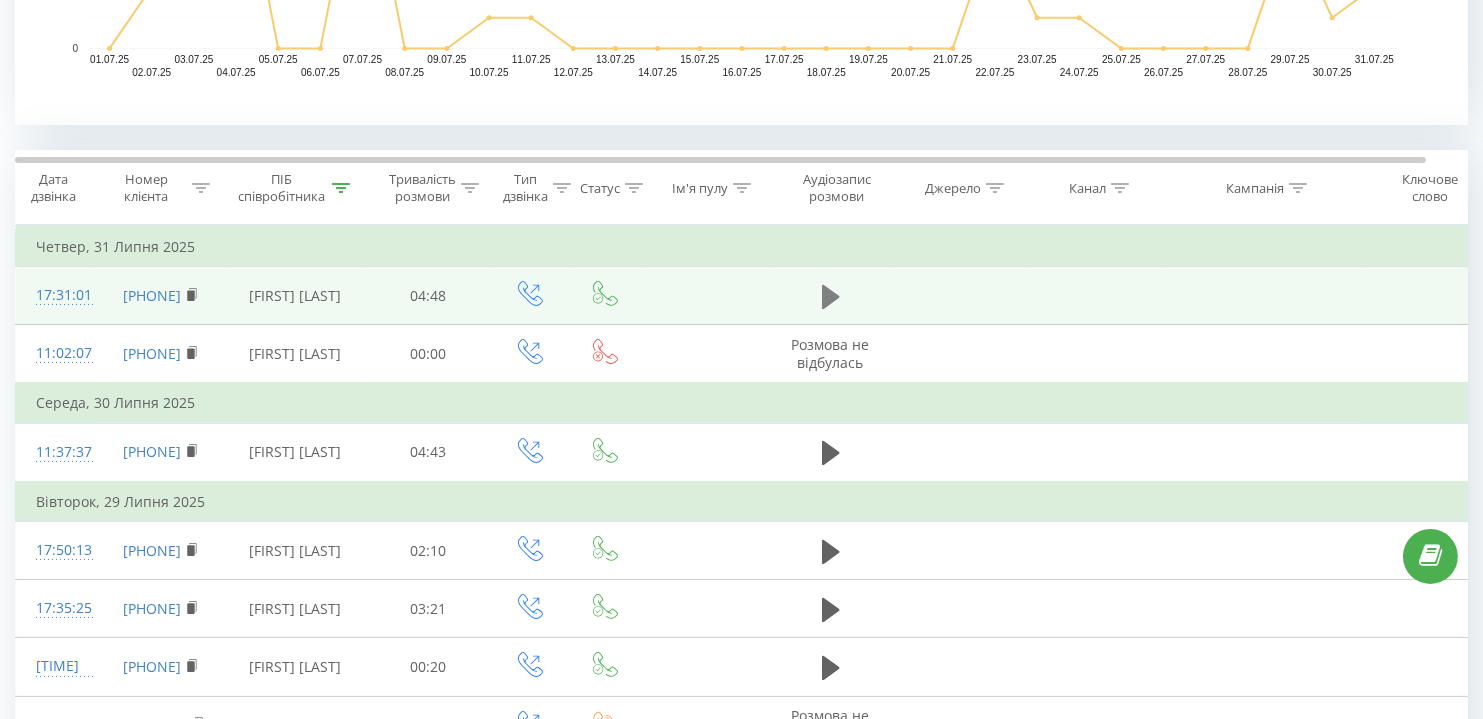 click 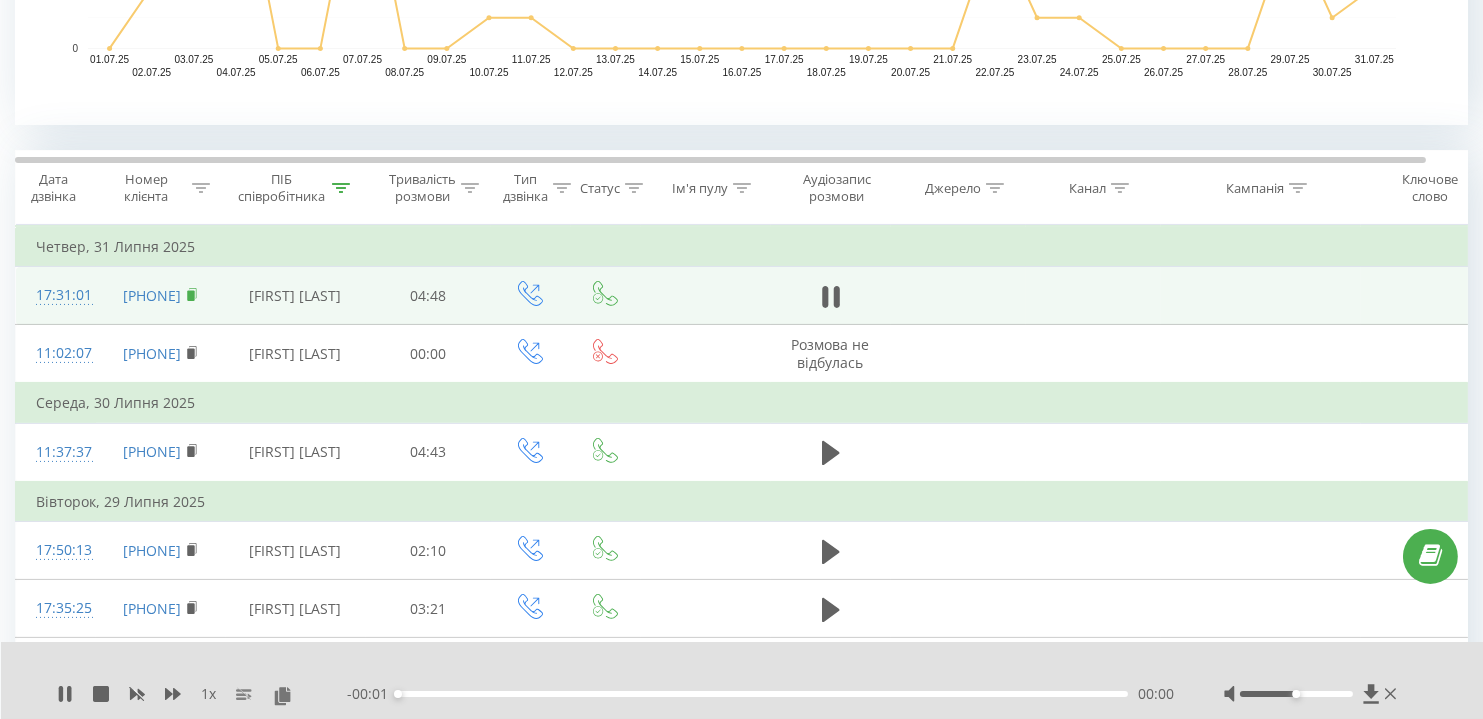 click 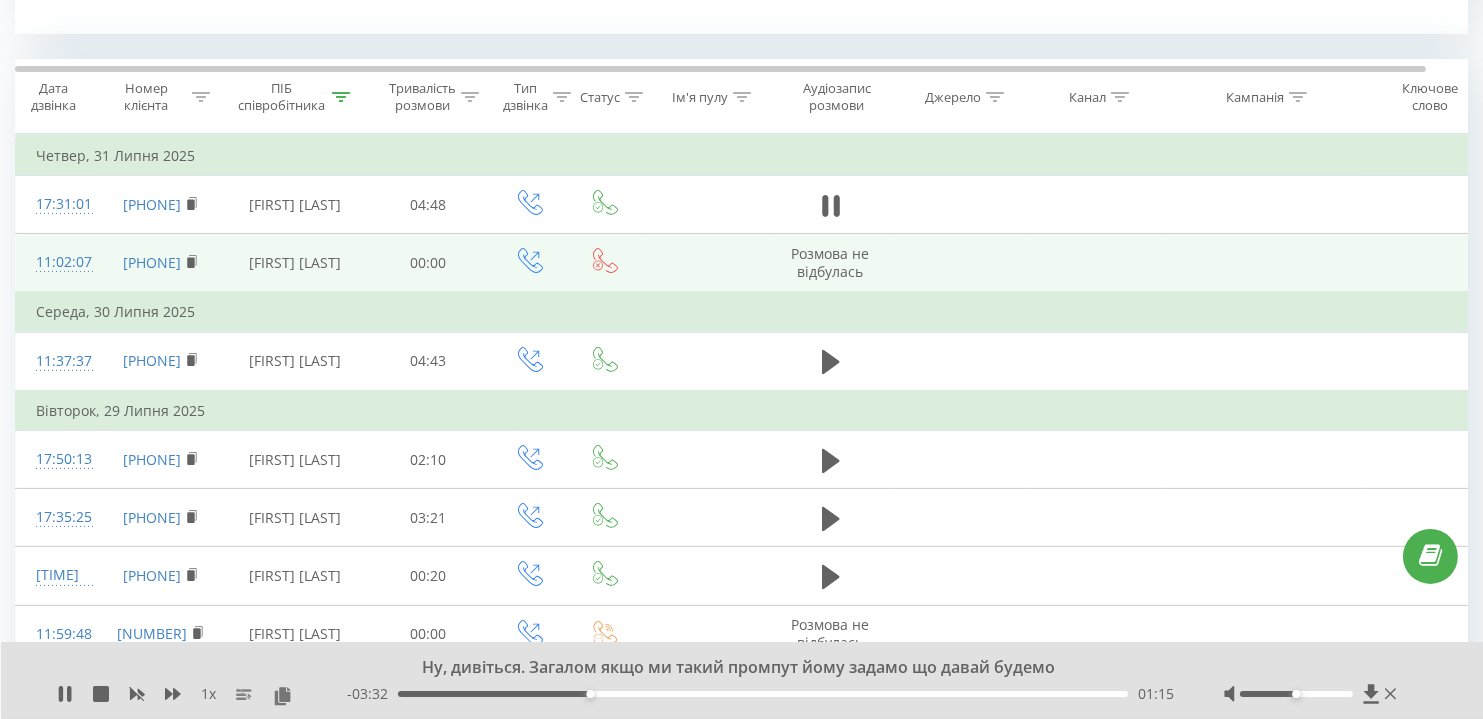 scroll, scrollTop: 804, scrollLeft: 0, axis: vertical 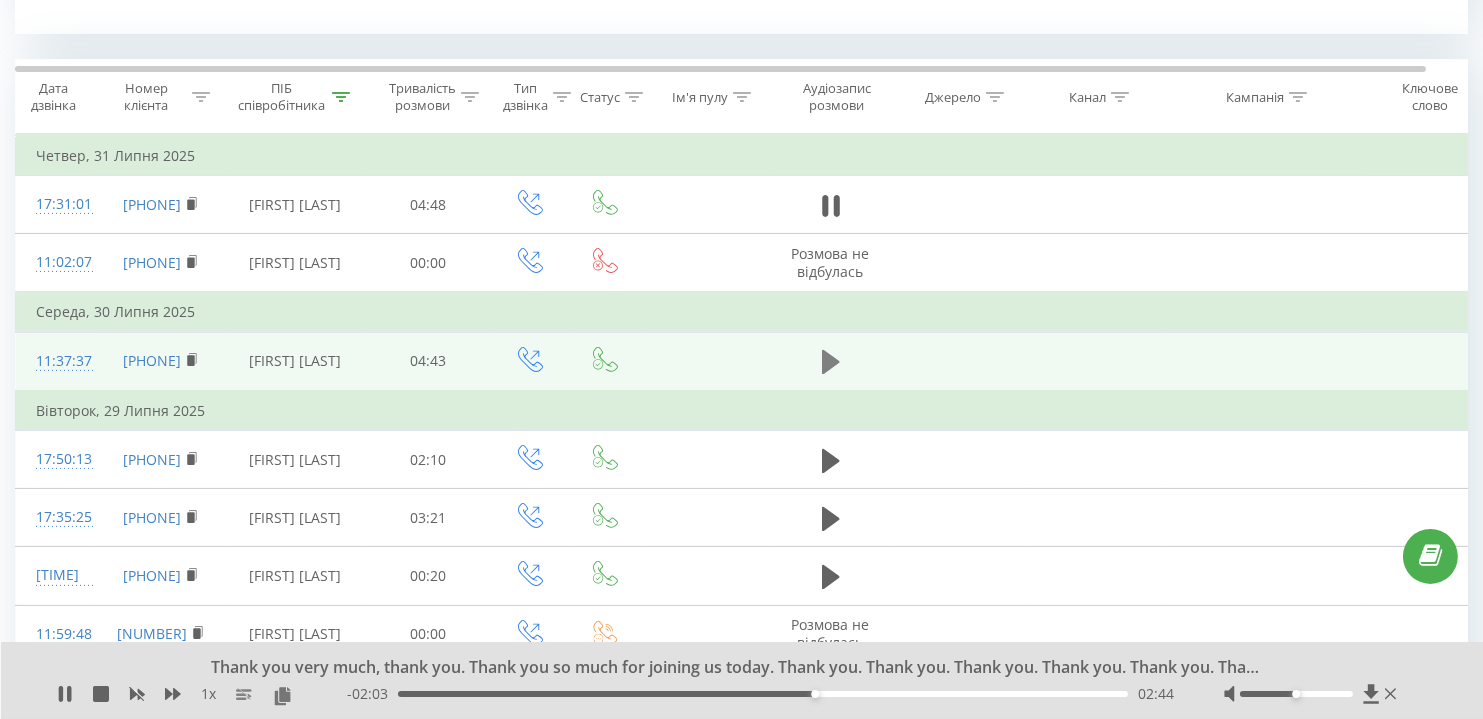click 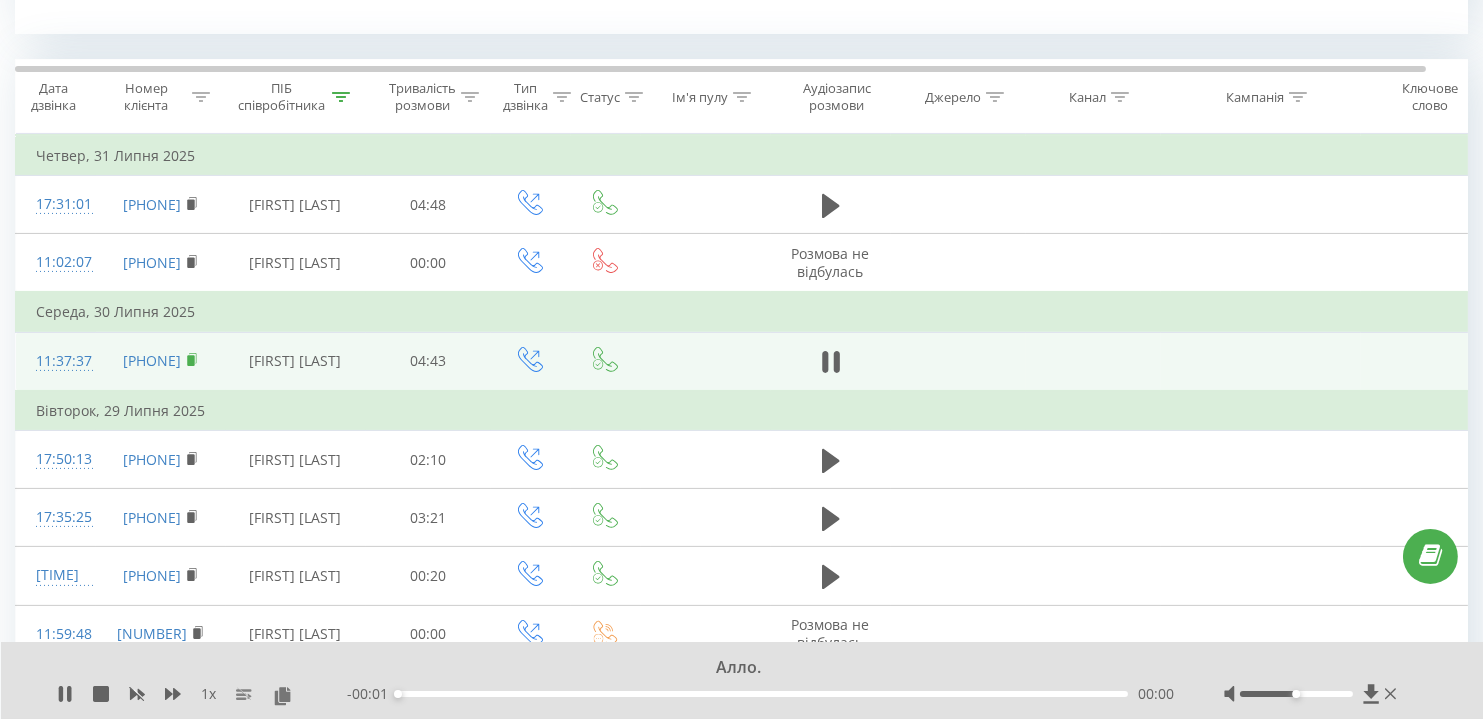 click 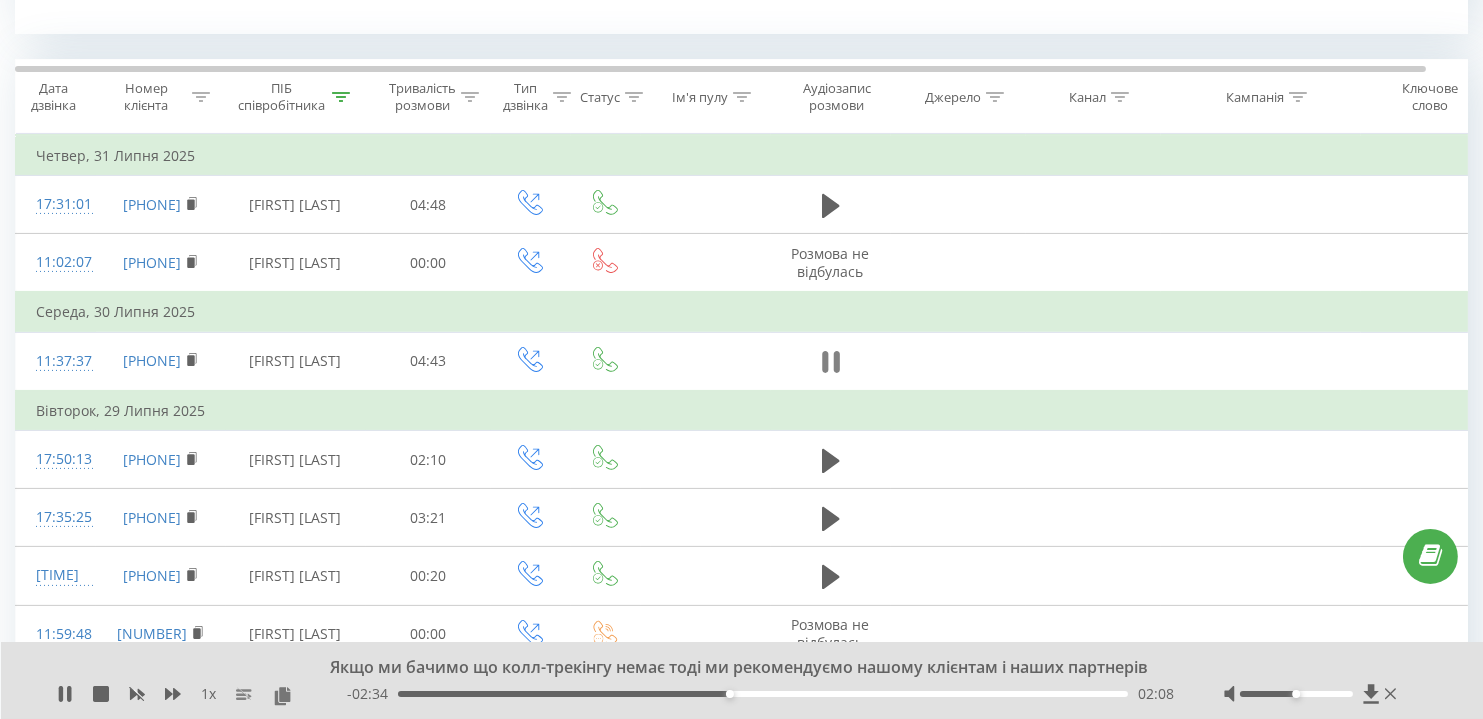click 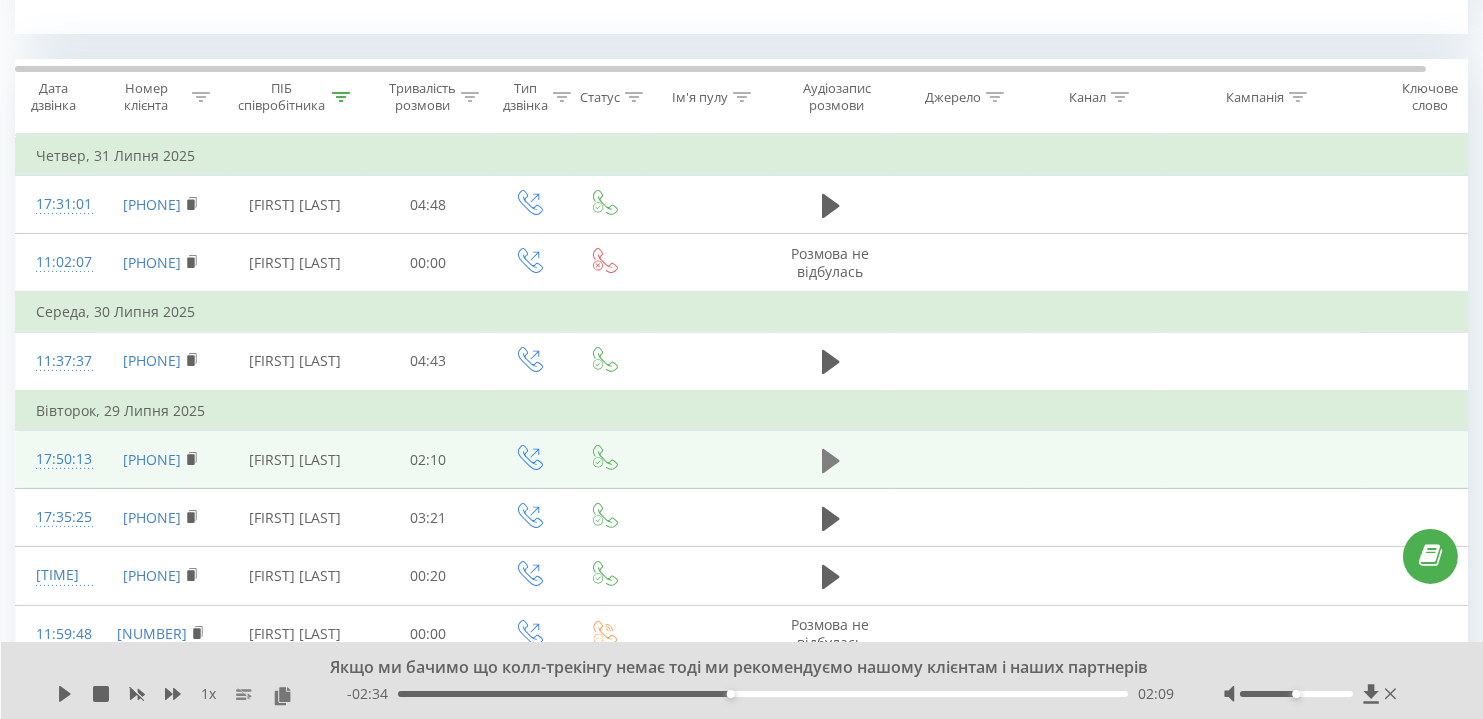 click 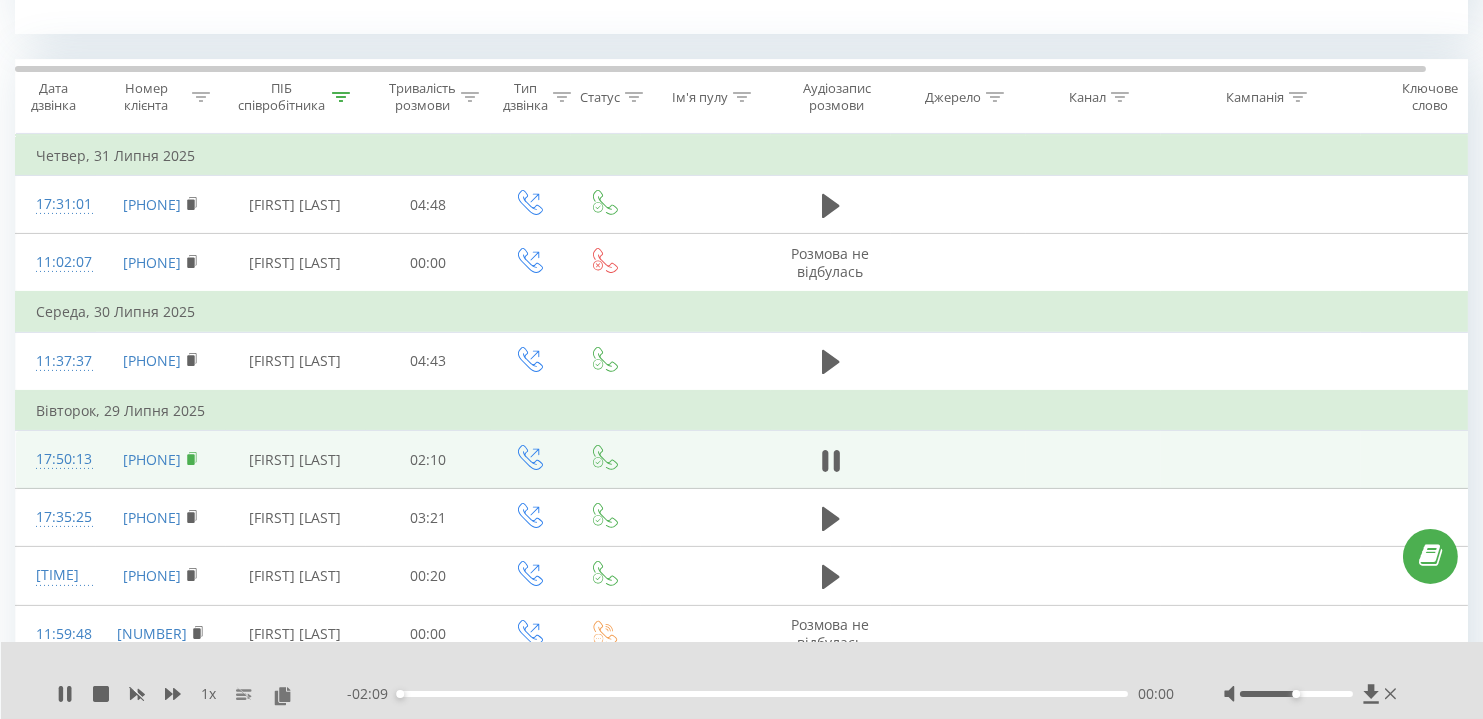 click 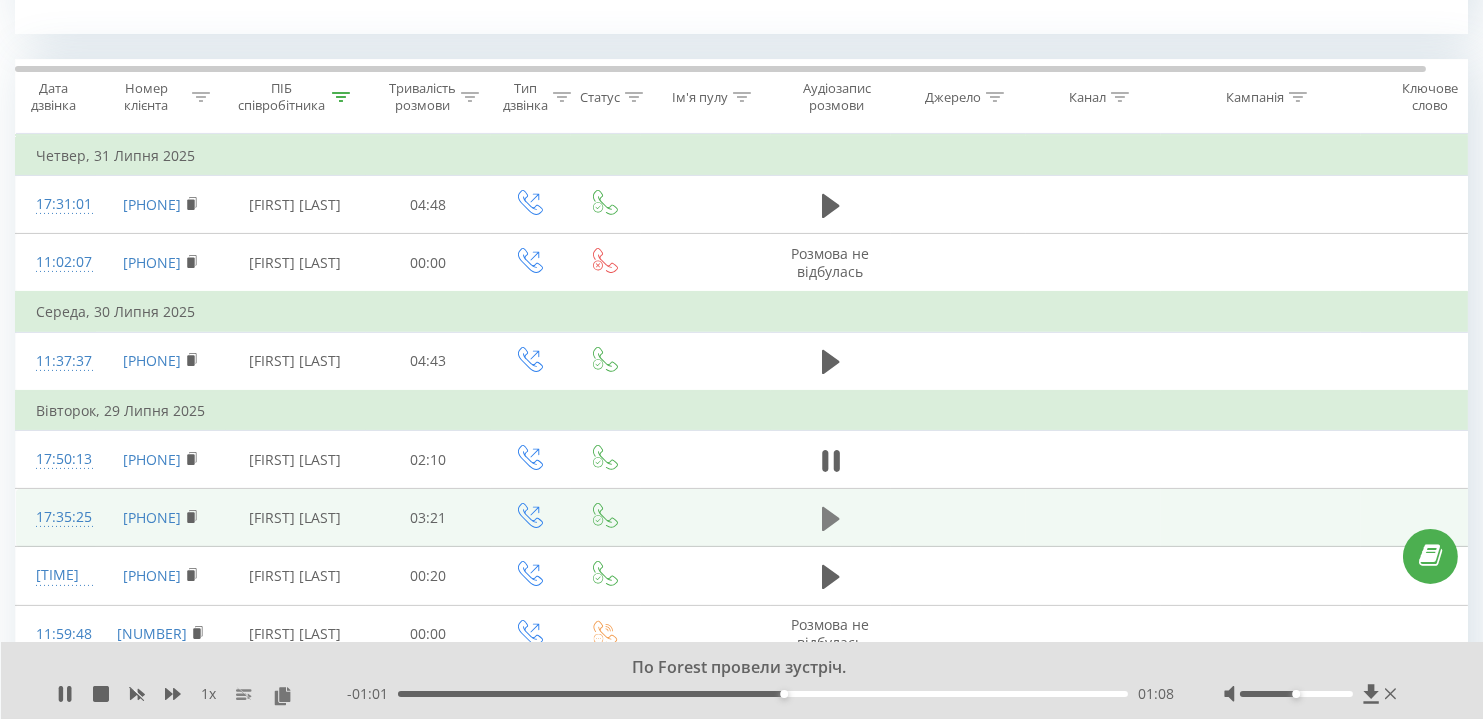 click 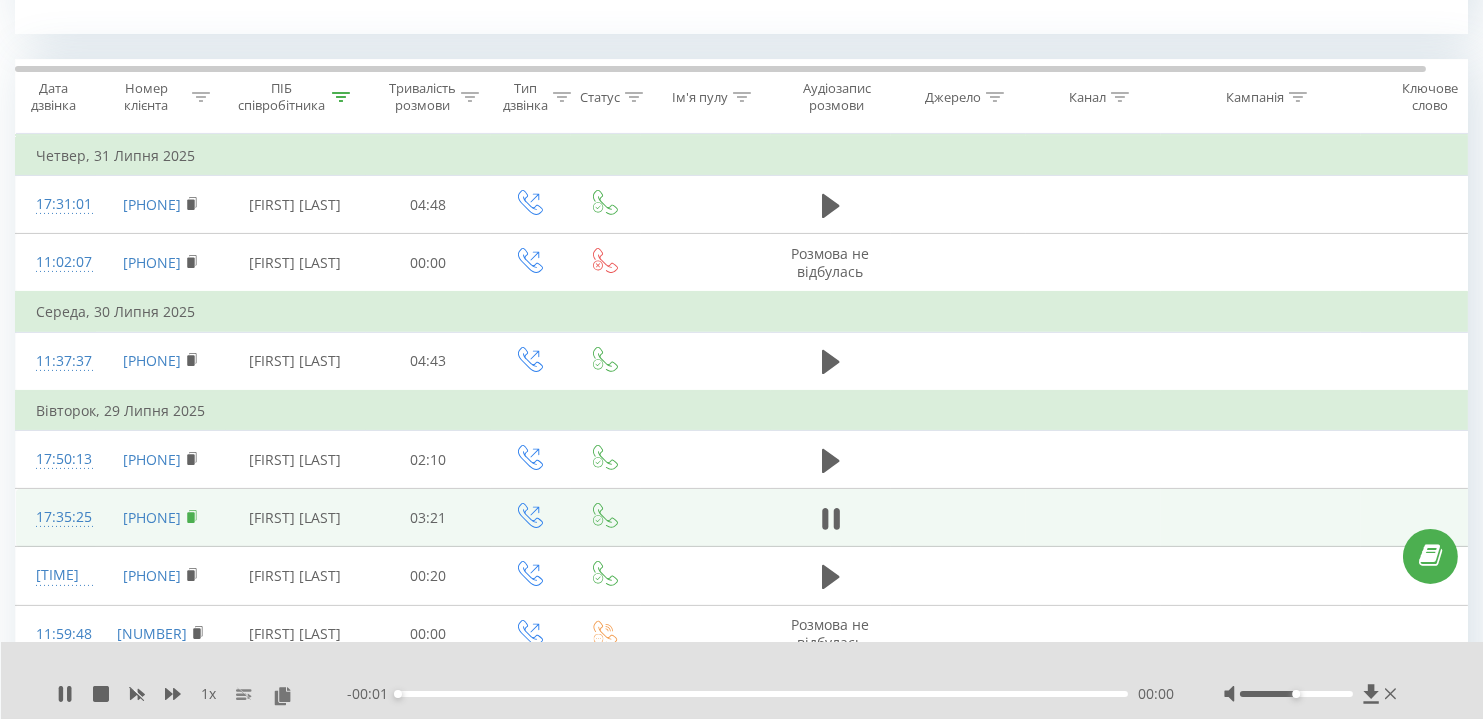 click 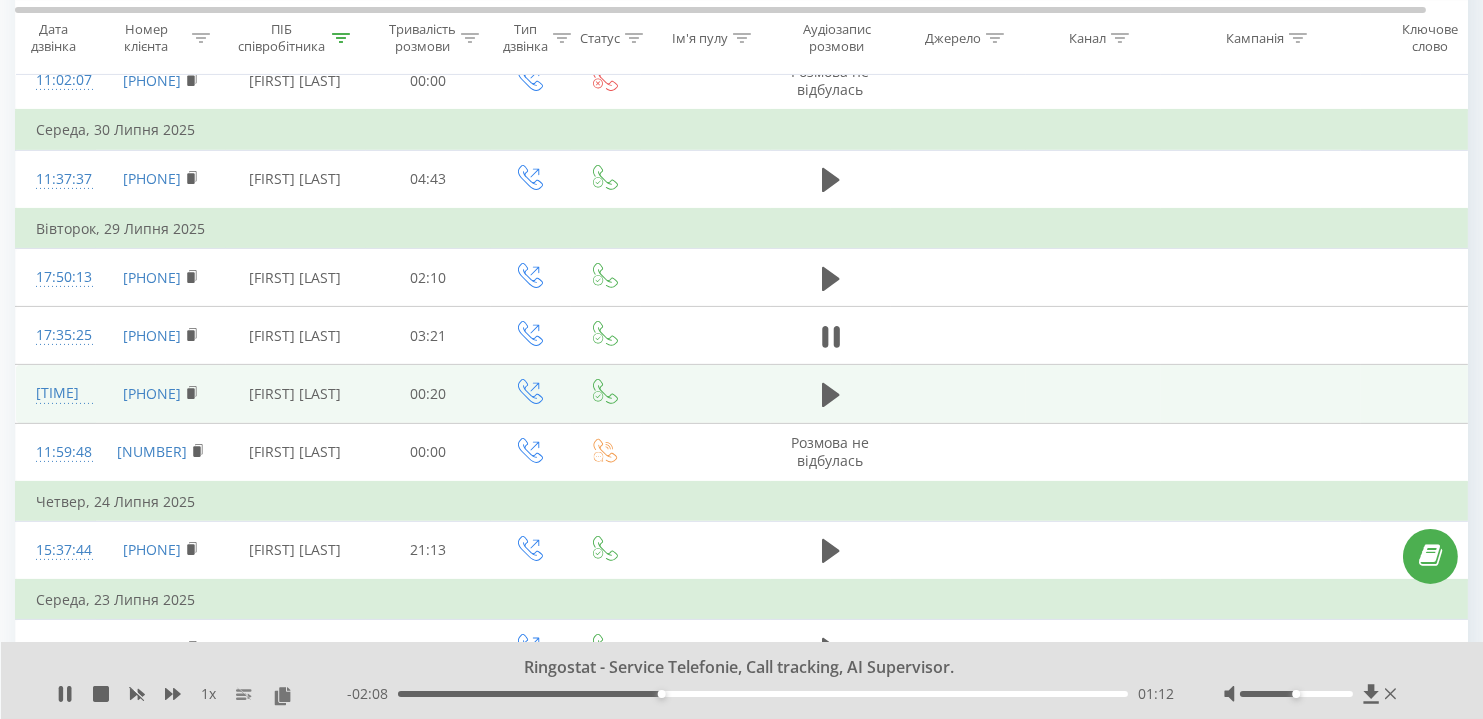 scroll, scrollTop: 1108, scrollLeft: 0, axis: vertical 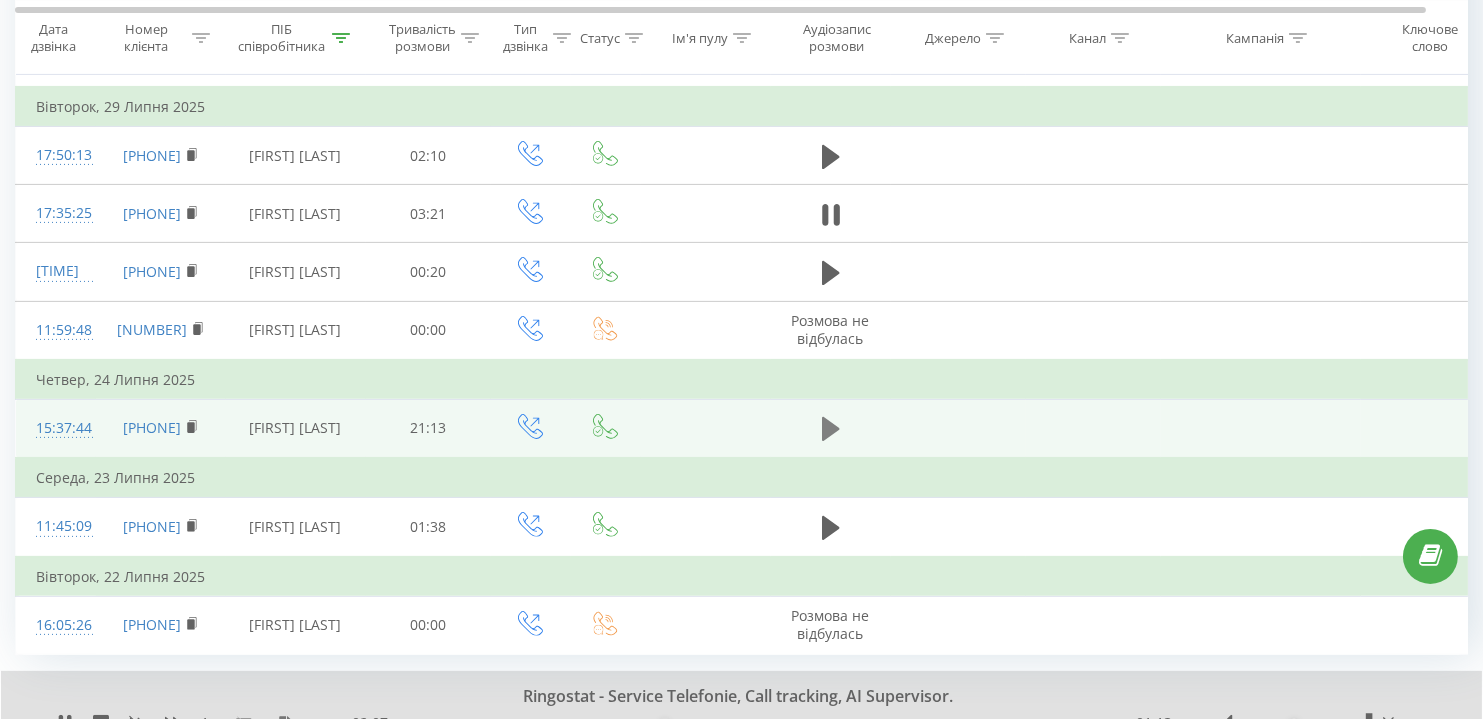 click 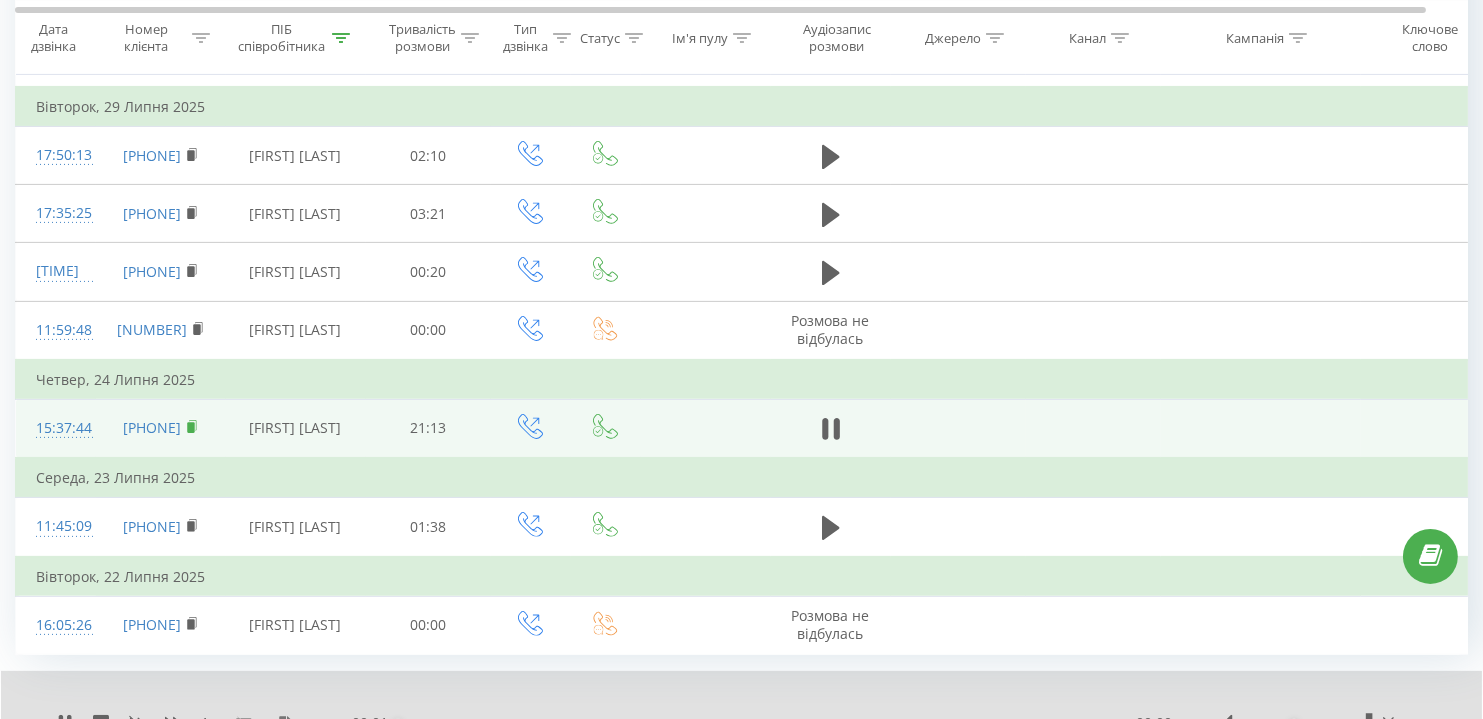 click 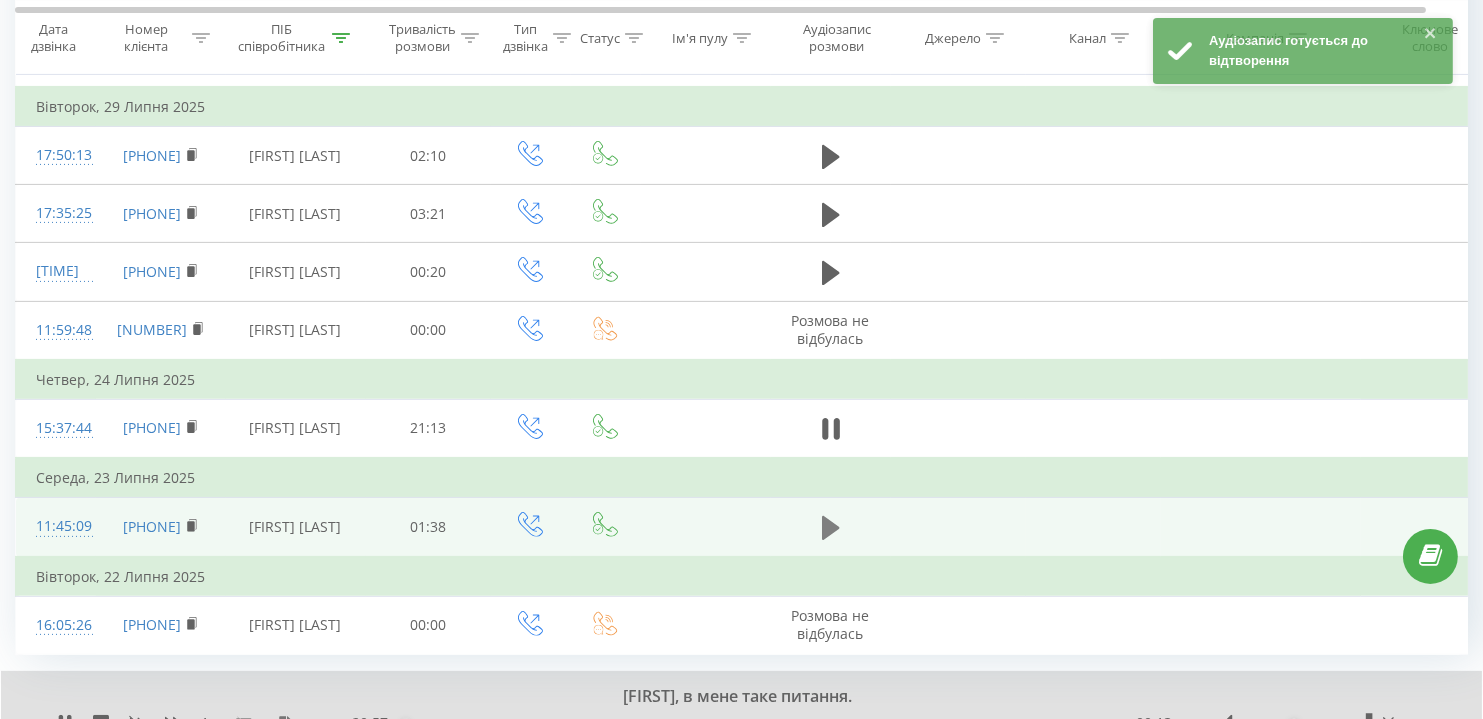 click 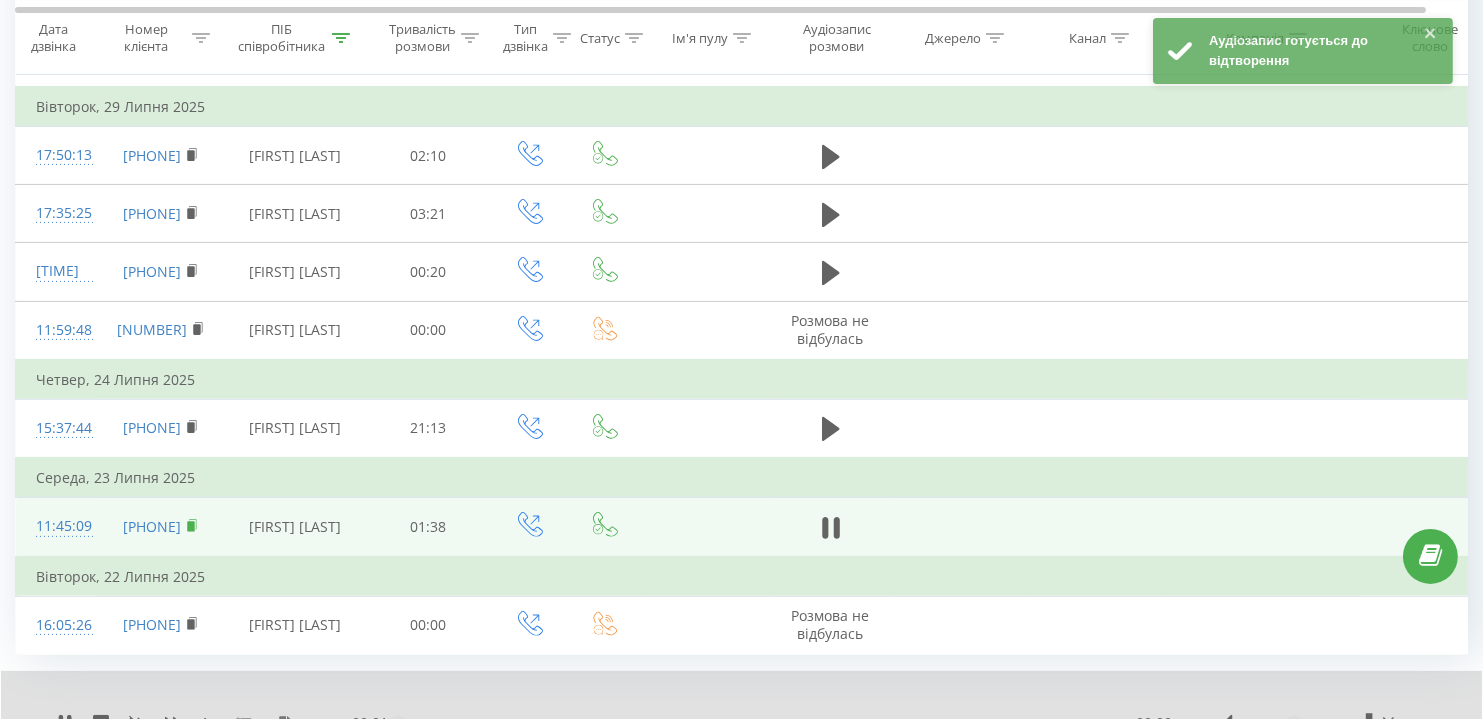 click 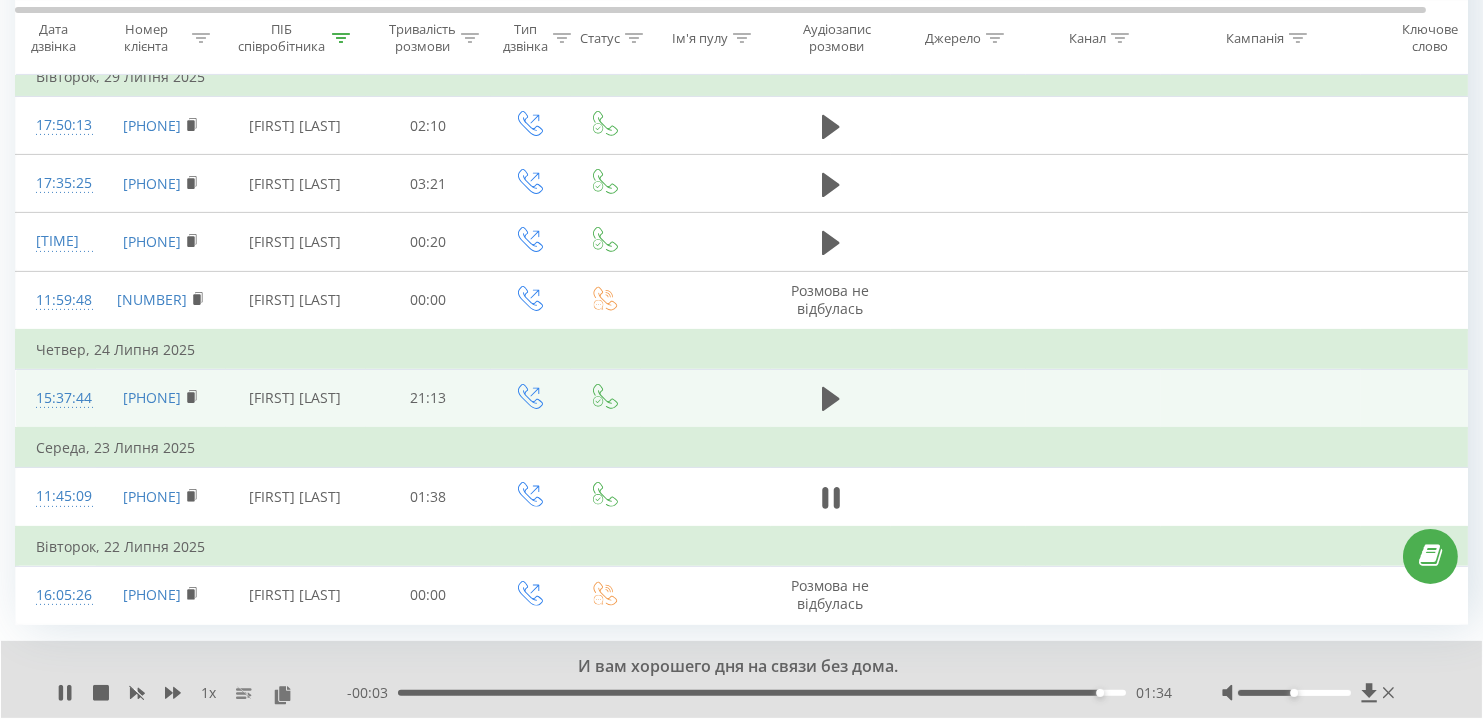 scroll, scrollTop: 1185, scrollLeft: 0, axis: vertical 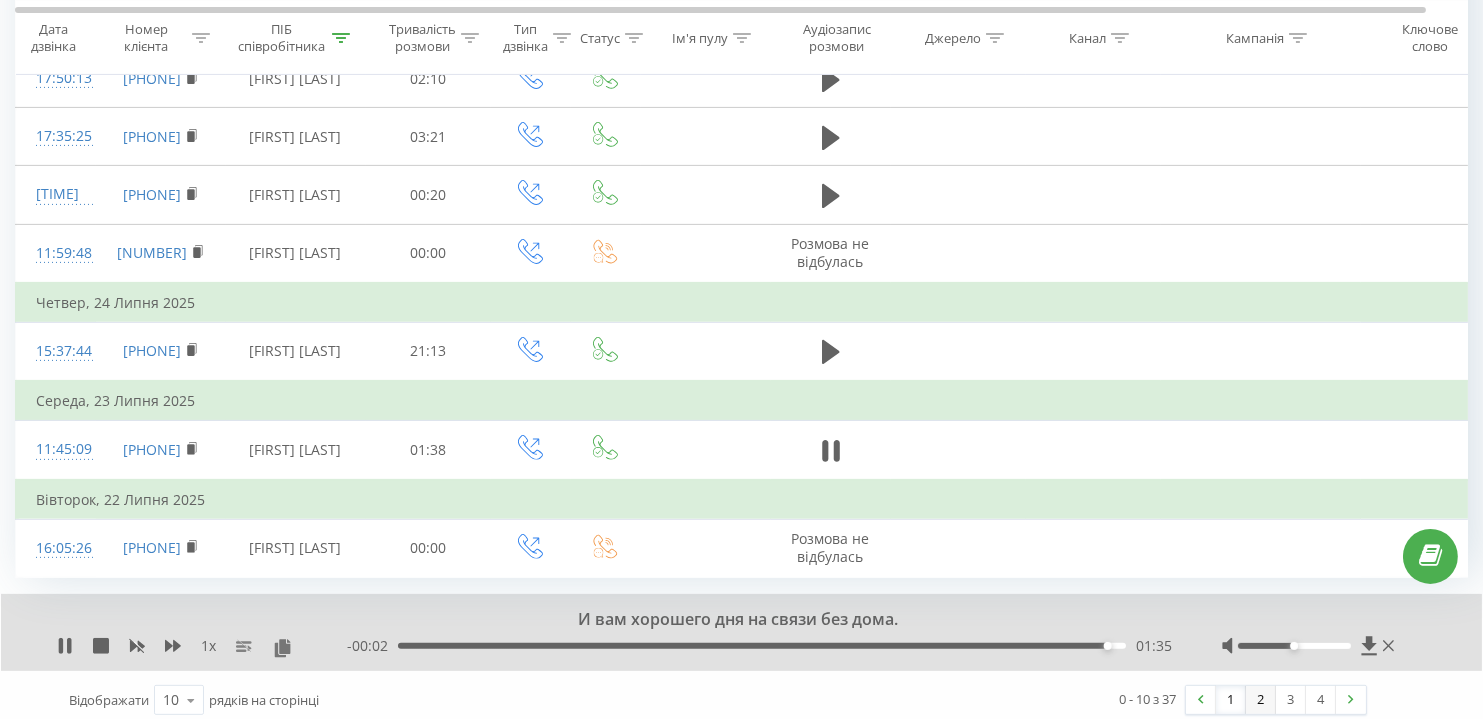 click on "2" at bounding box center [1261, 700] 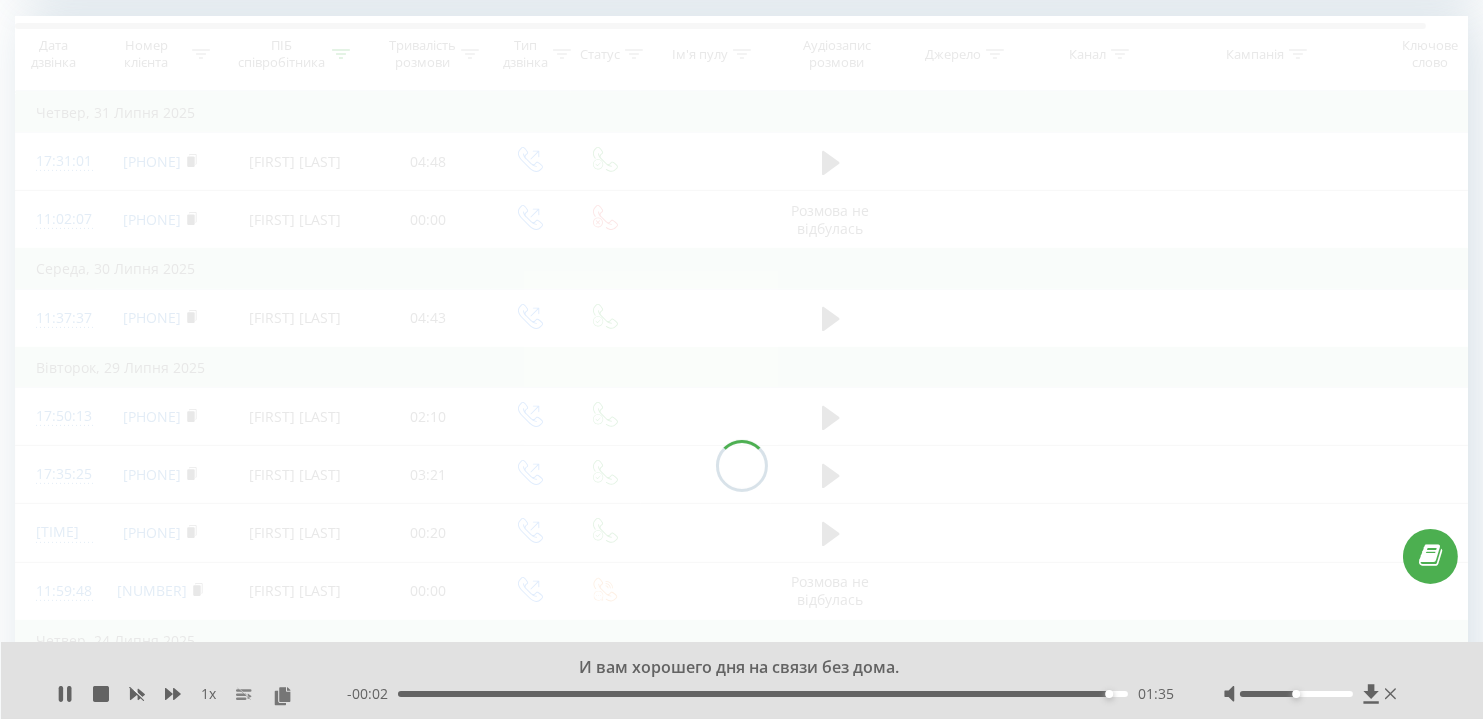 scroll, scrollTop: 811, scrollLeft: 0, axis: vertical 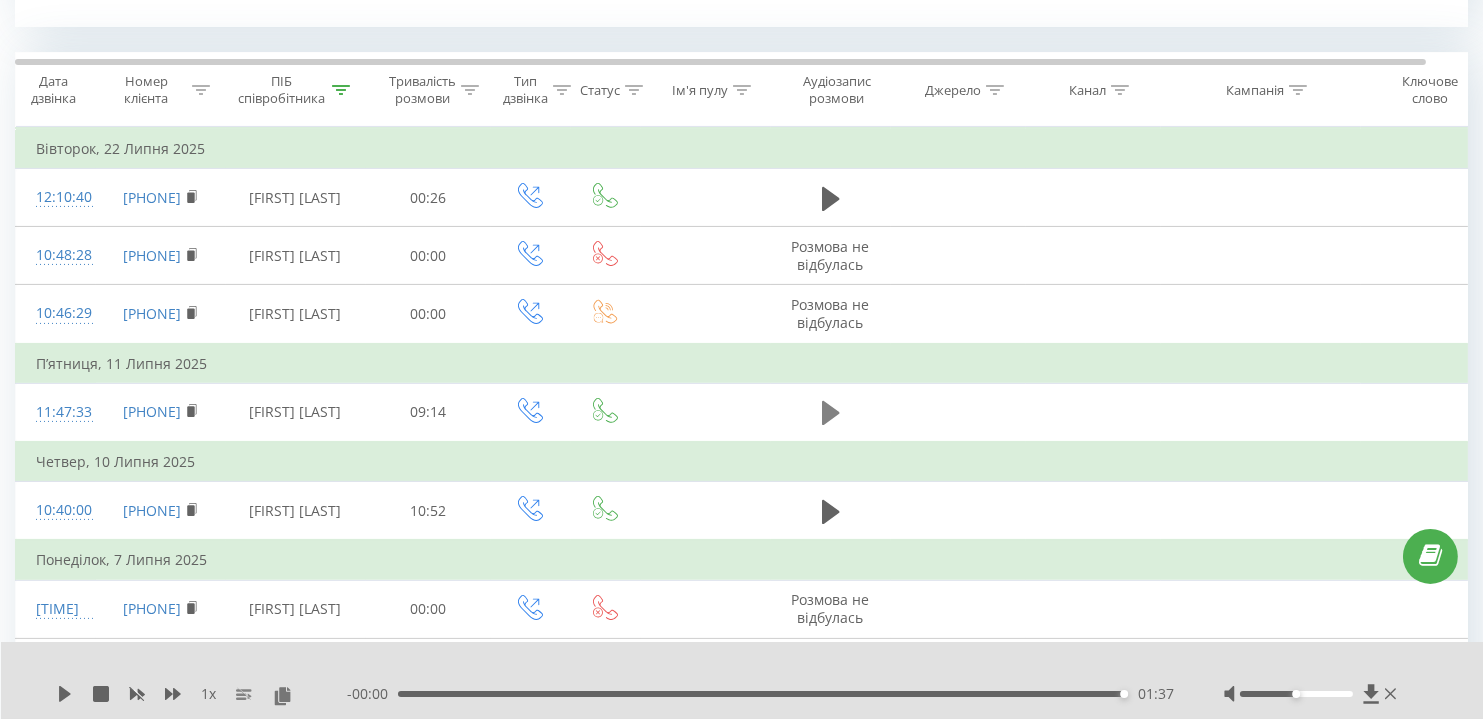 click 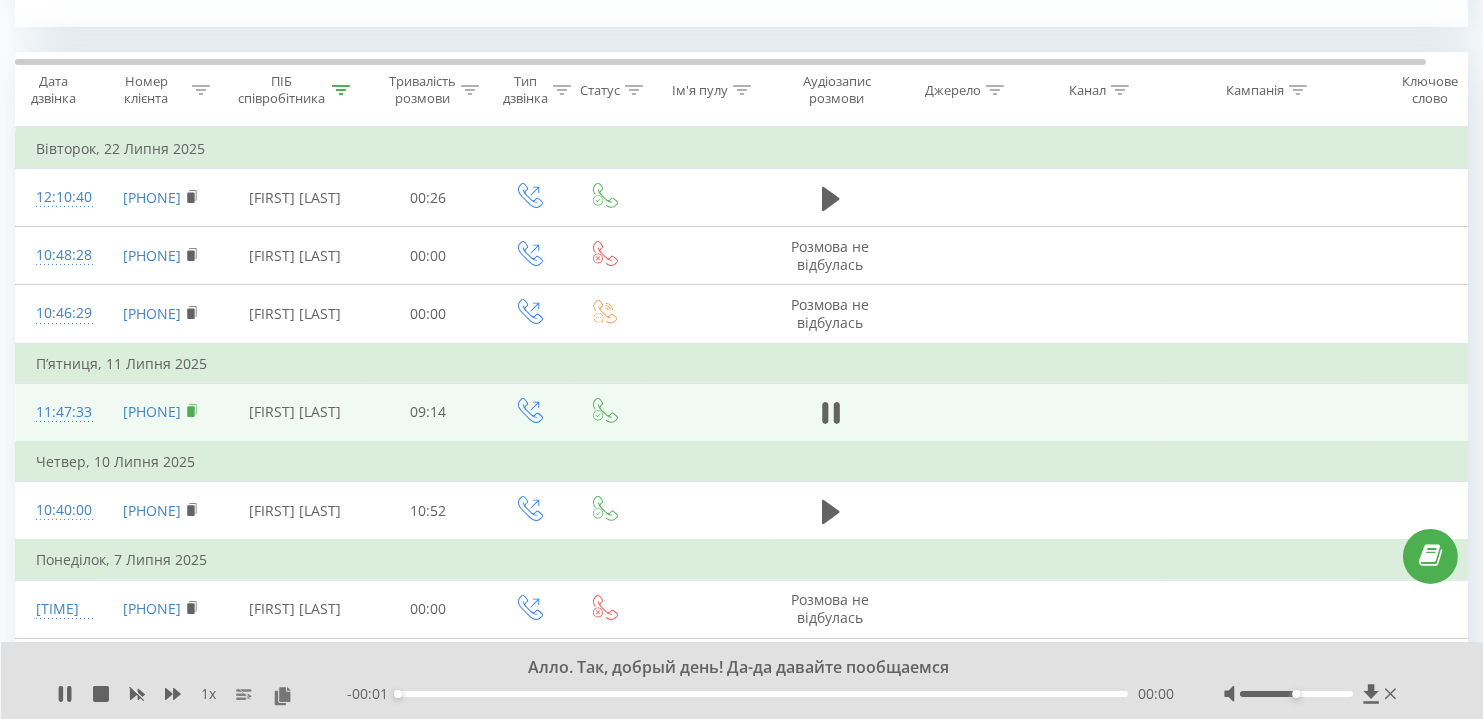 click 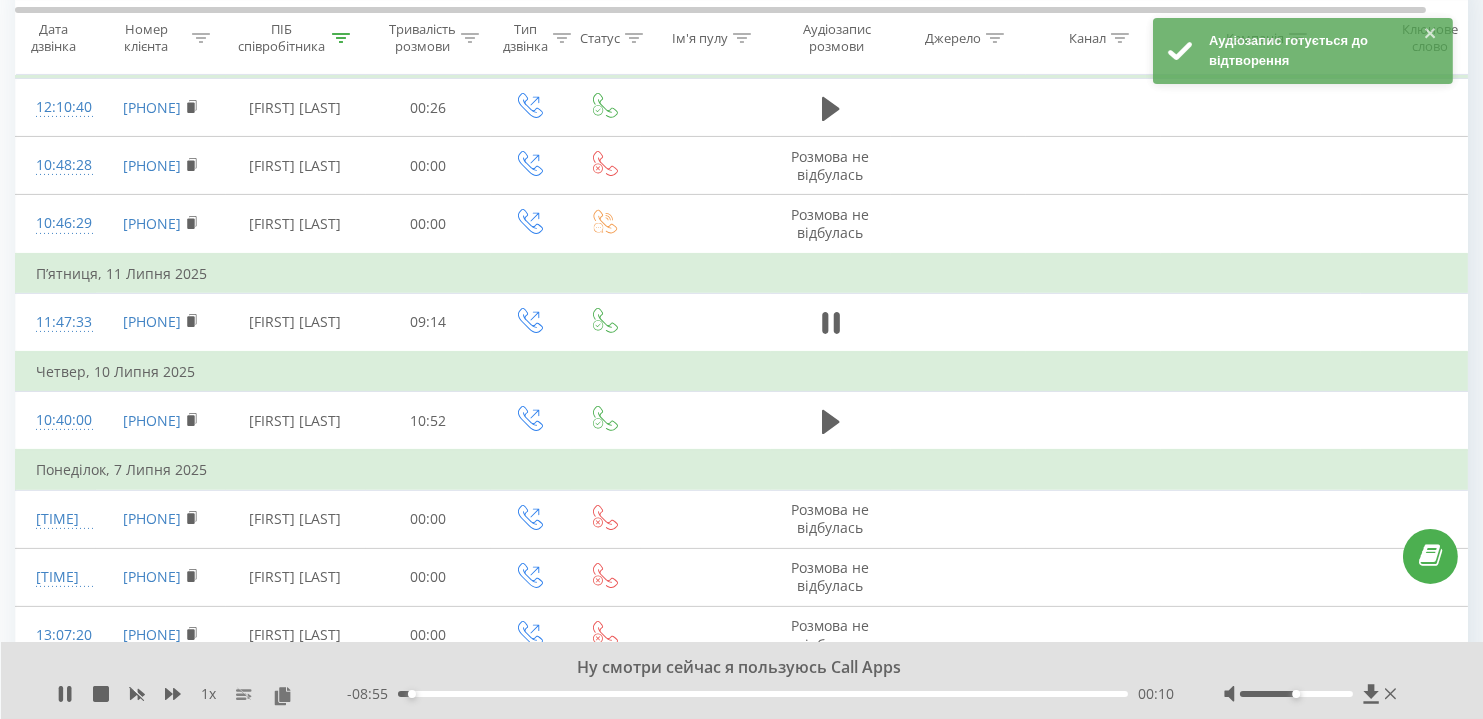 scroll, scrollTop: 902, scrollLeft: 0, axis: vertical 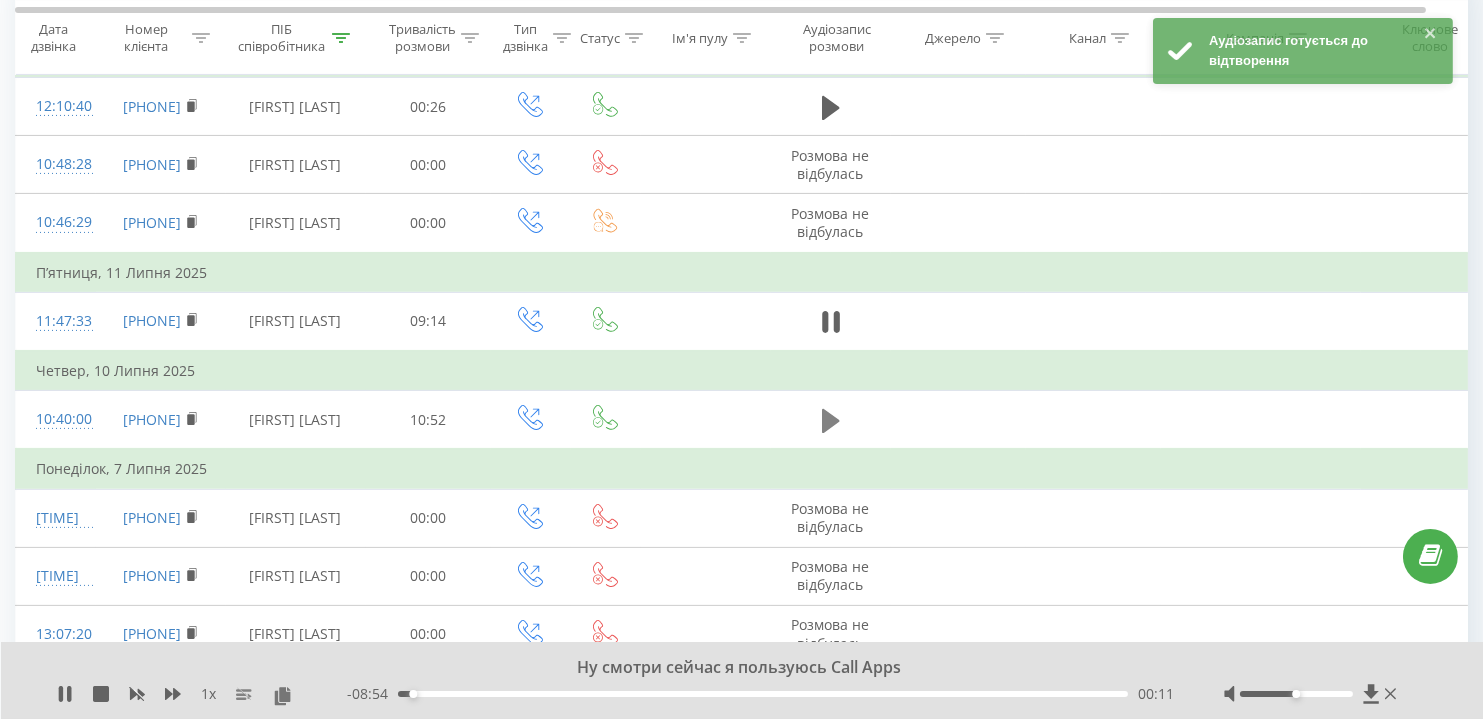 click 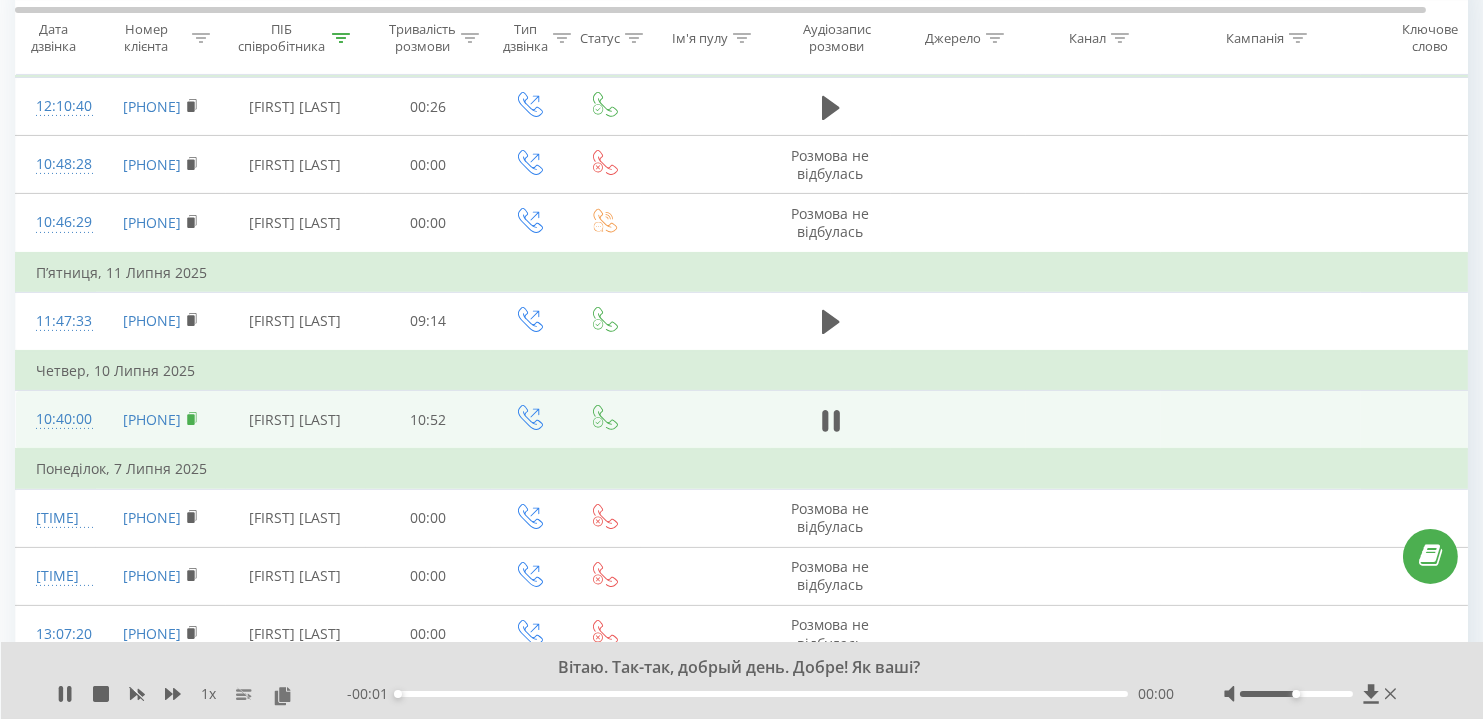 click 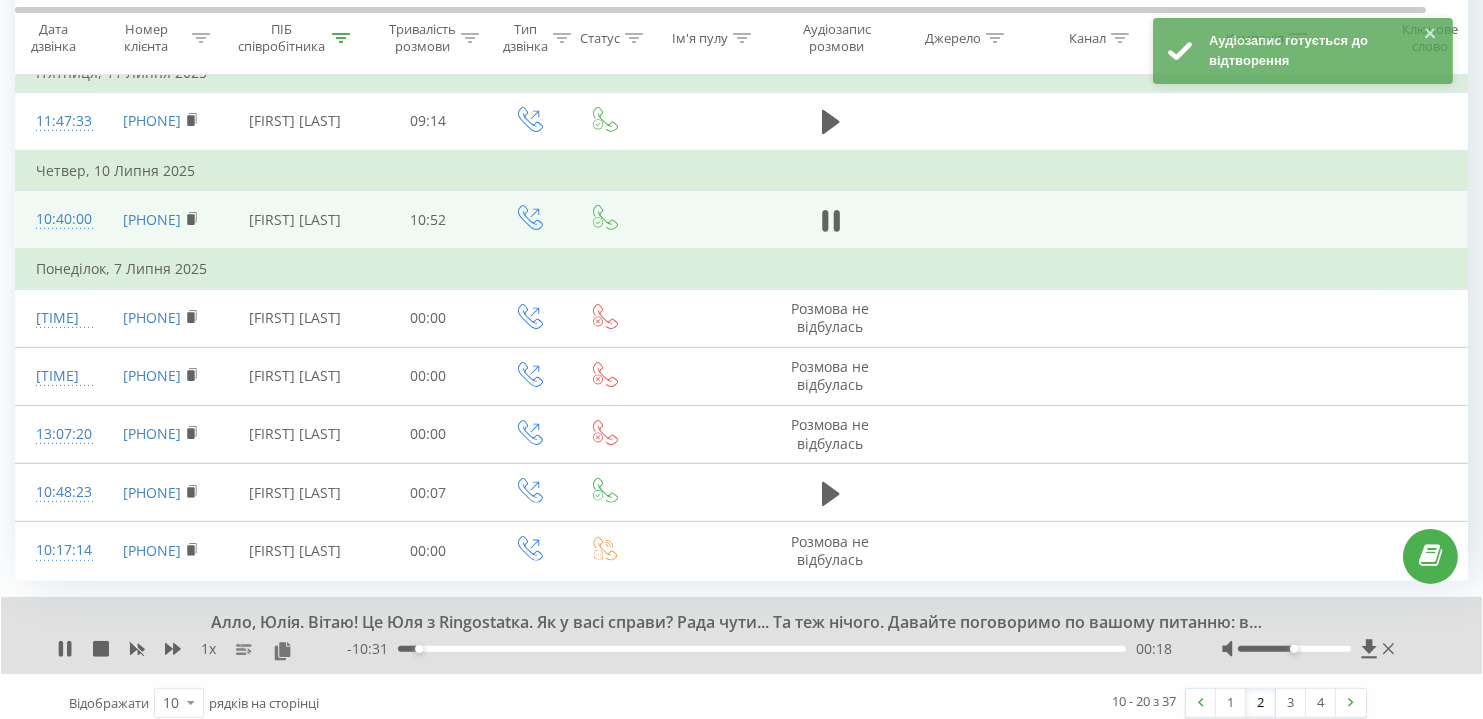 scroll, scrollTop: 1105, scrollLeft: 0, axis: vertical 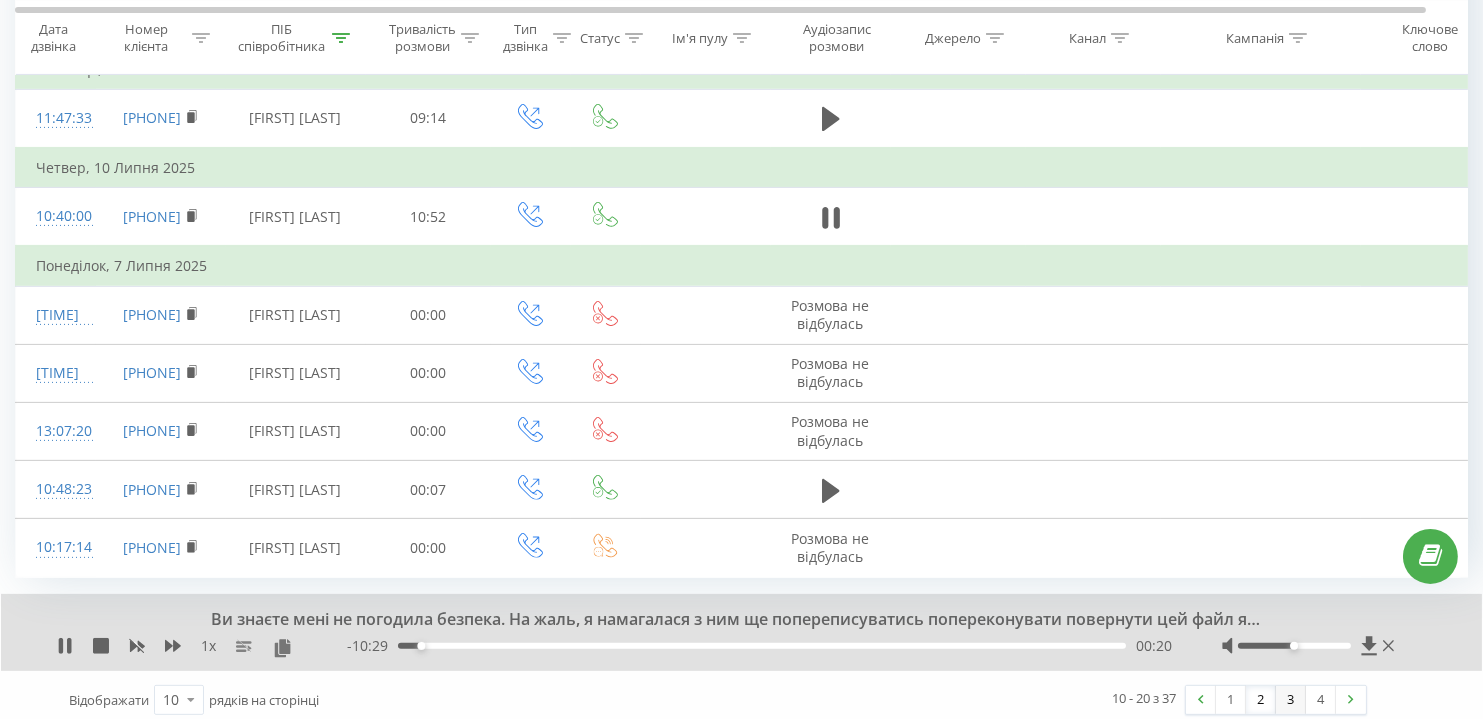 click on "3" at bounding box center [1291, 700] 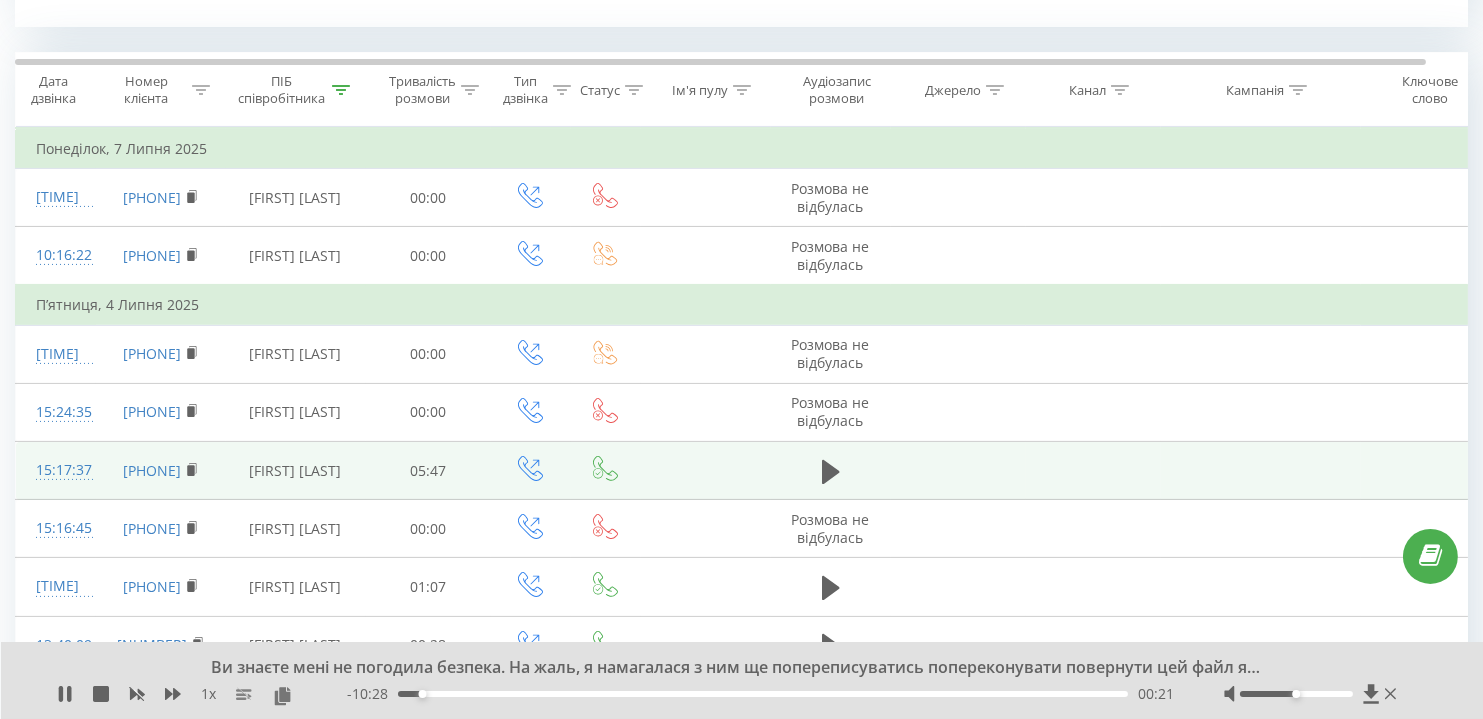 scroll, scrollTop: 989, scrollLeft: 0, axis: vertical 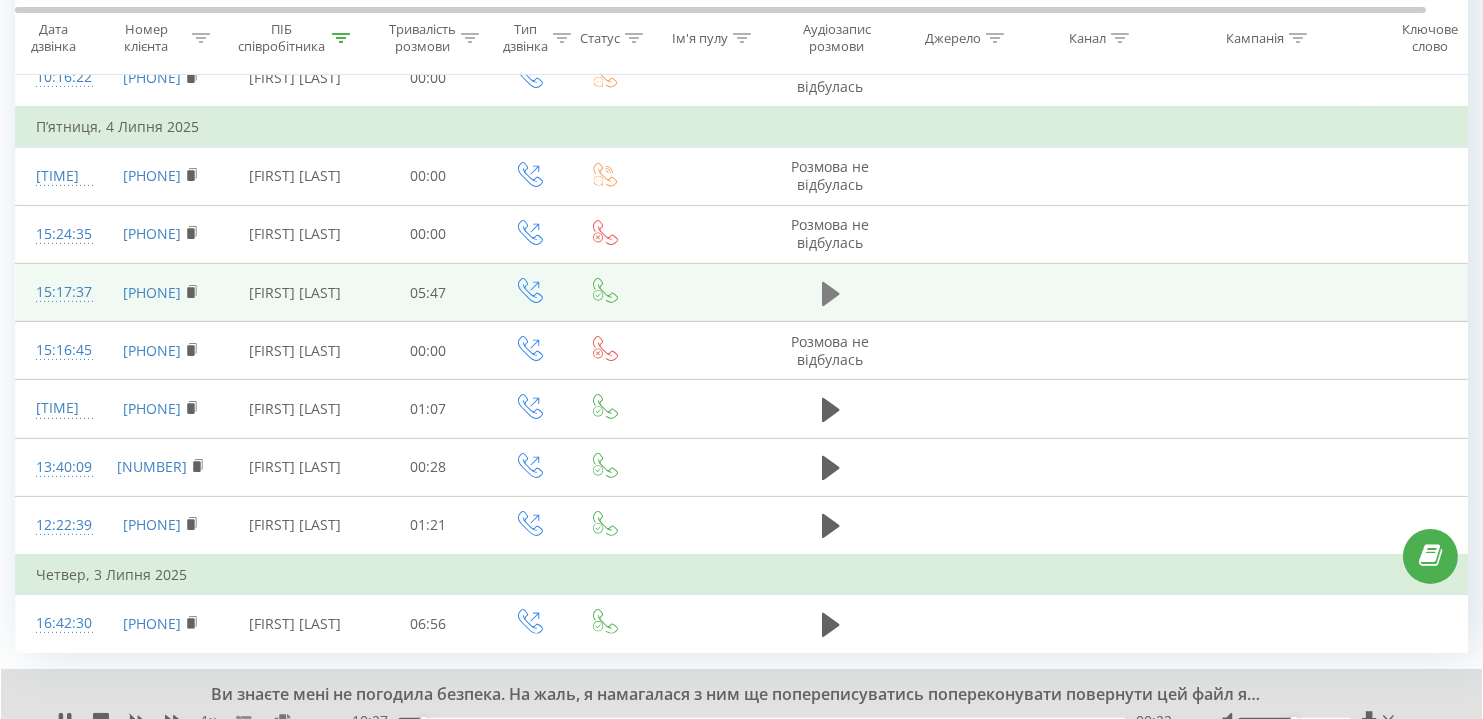 click 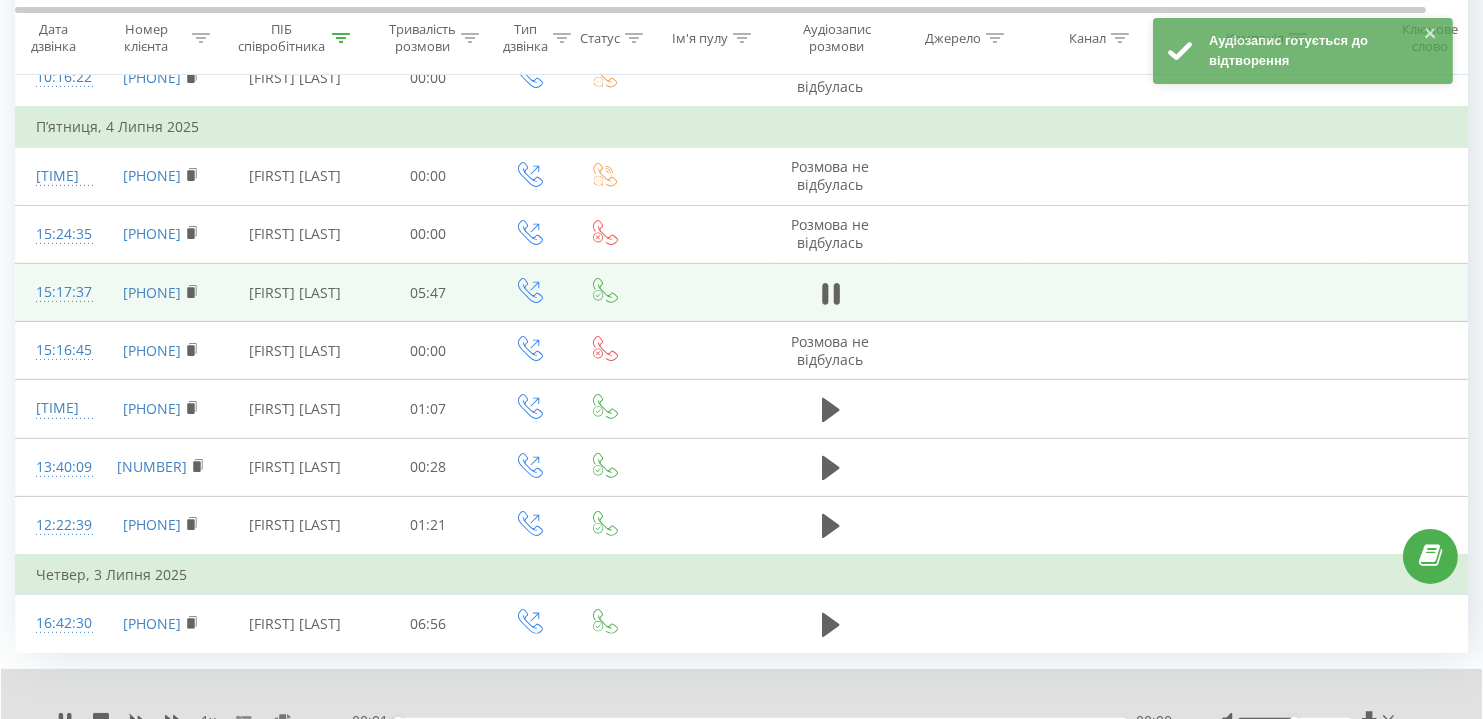 click on "[PHONE]" at bounding box center [161, 293] 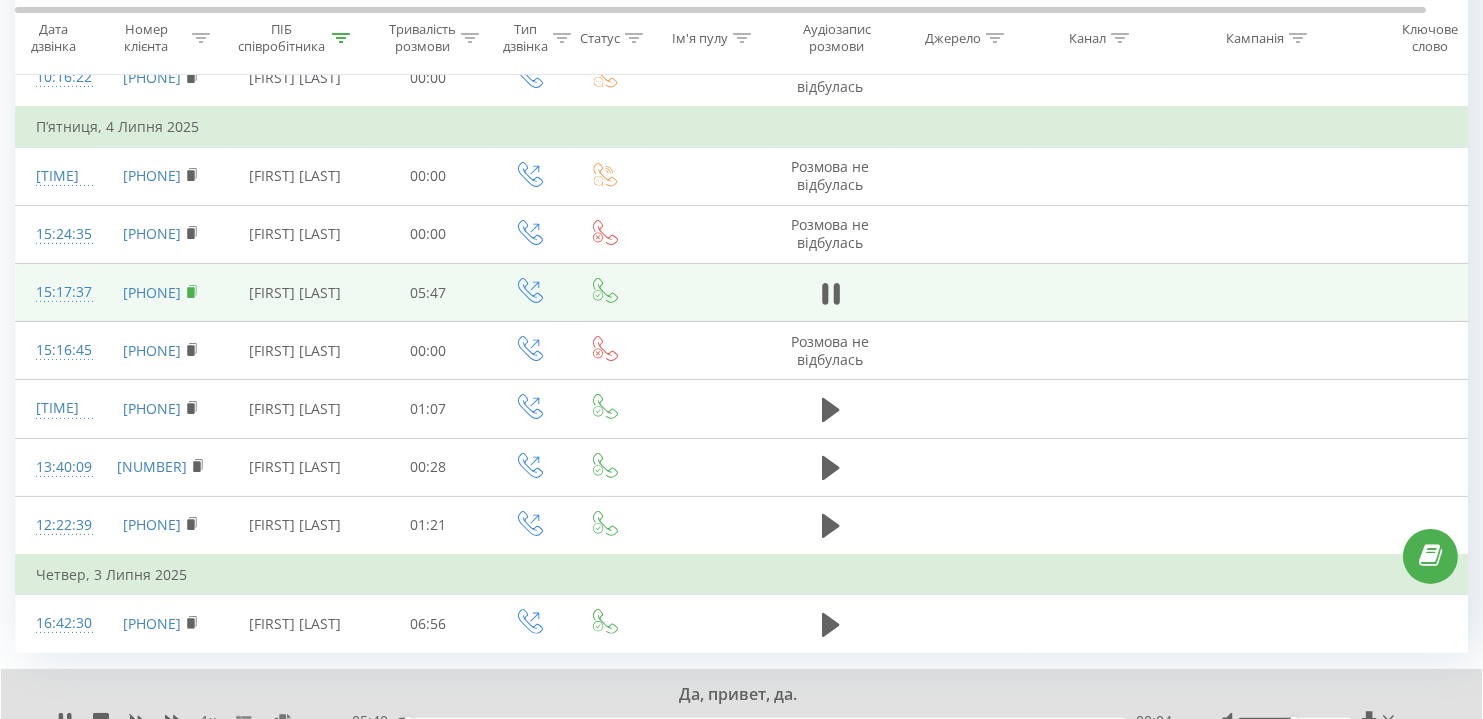 click 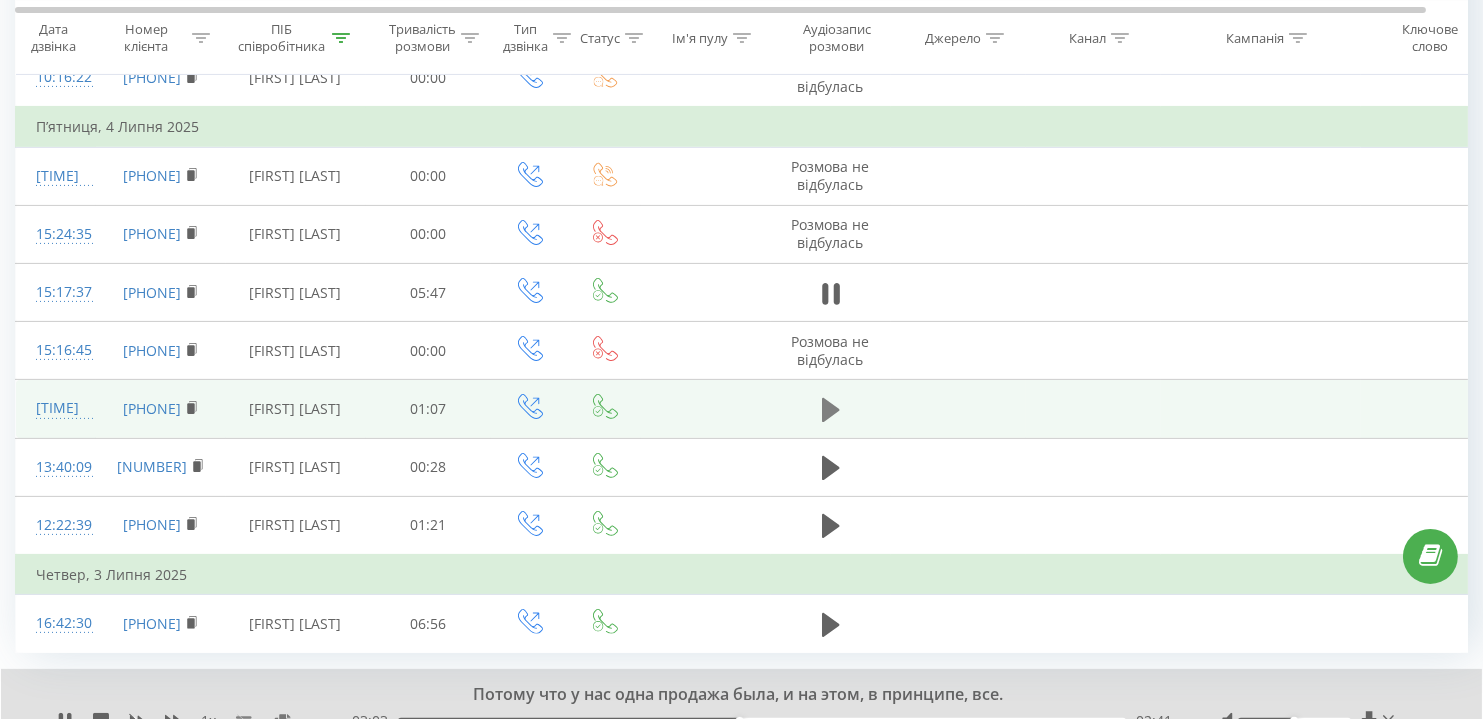 click 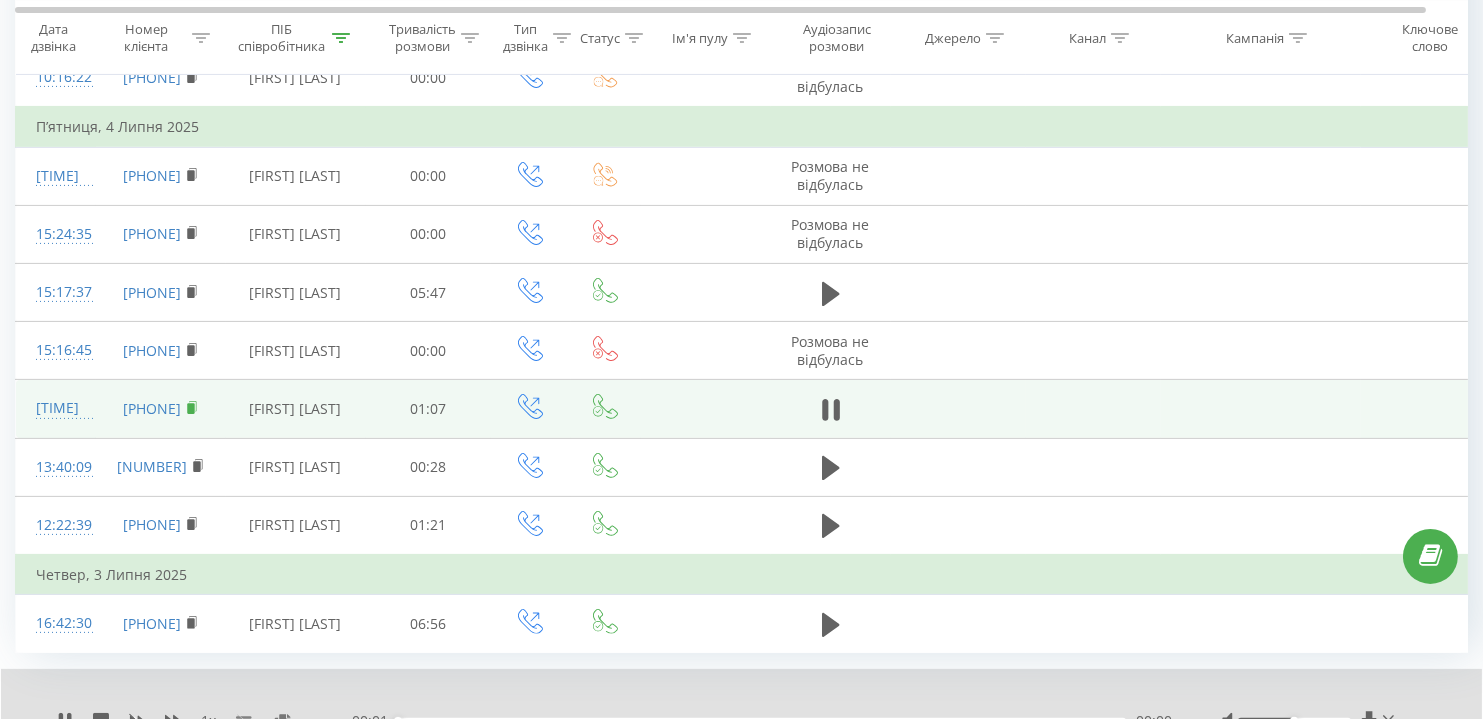 click 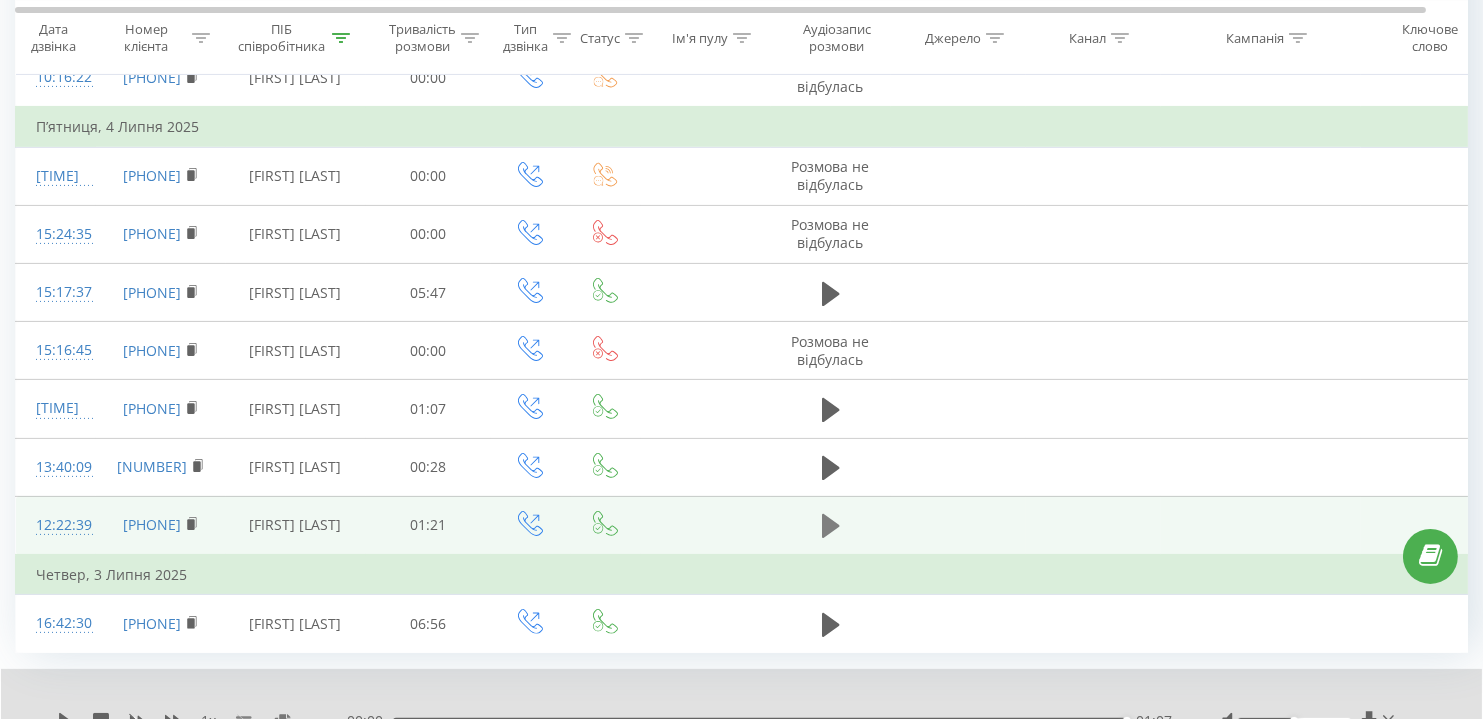 click 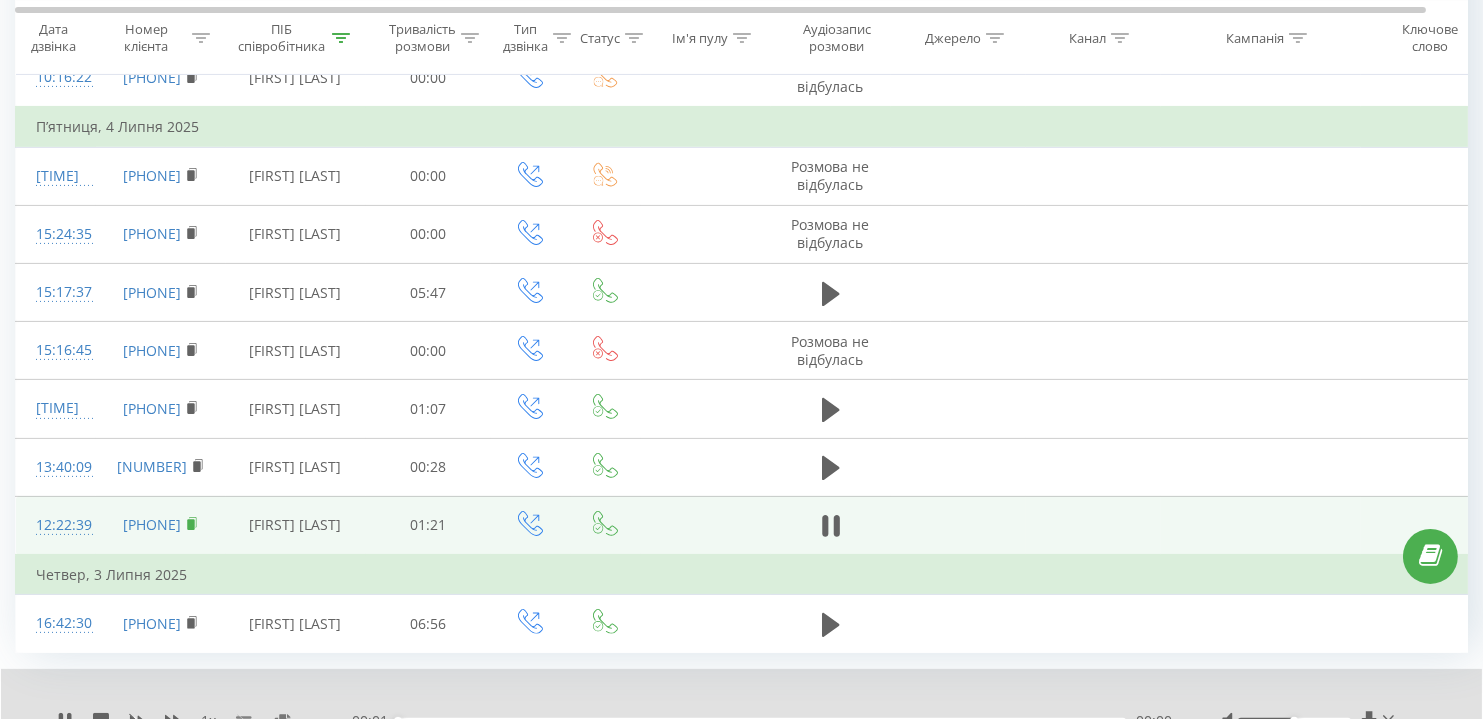 click 